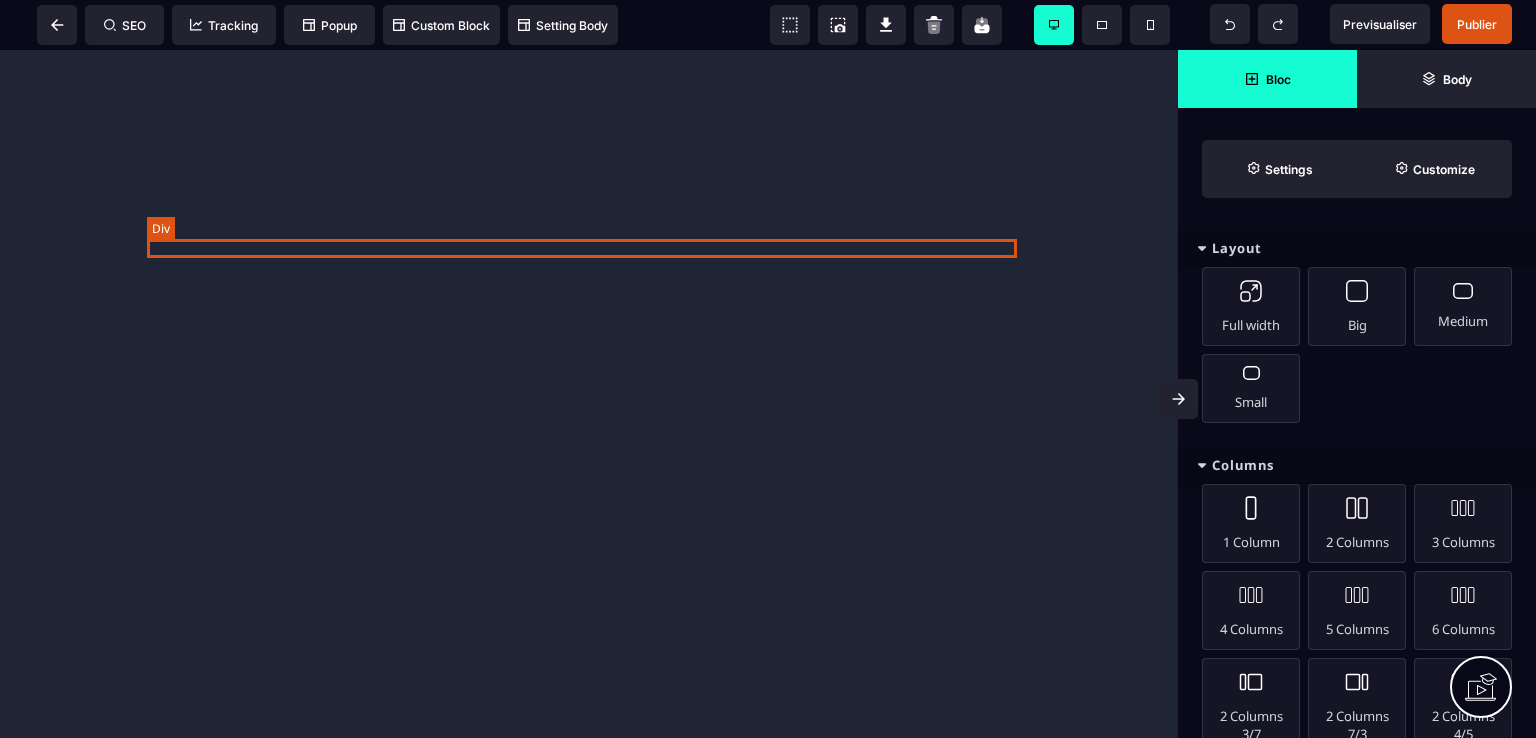 scroll, scrollTop: 0, scrollLeft: 0, axis: both 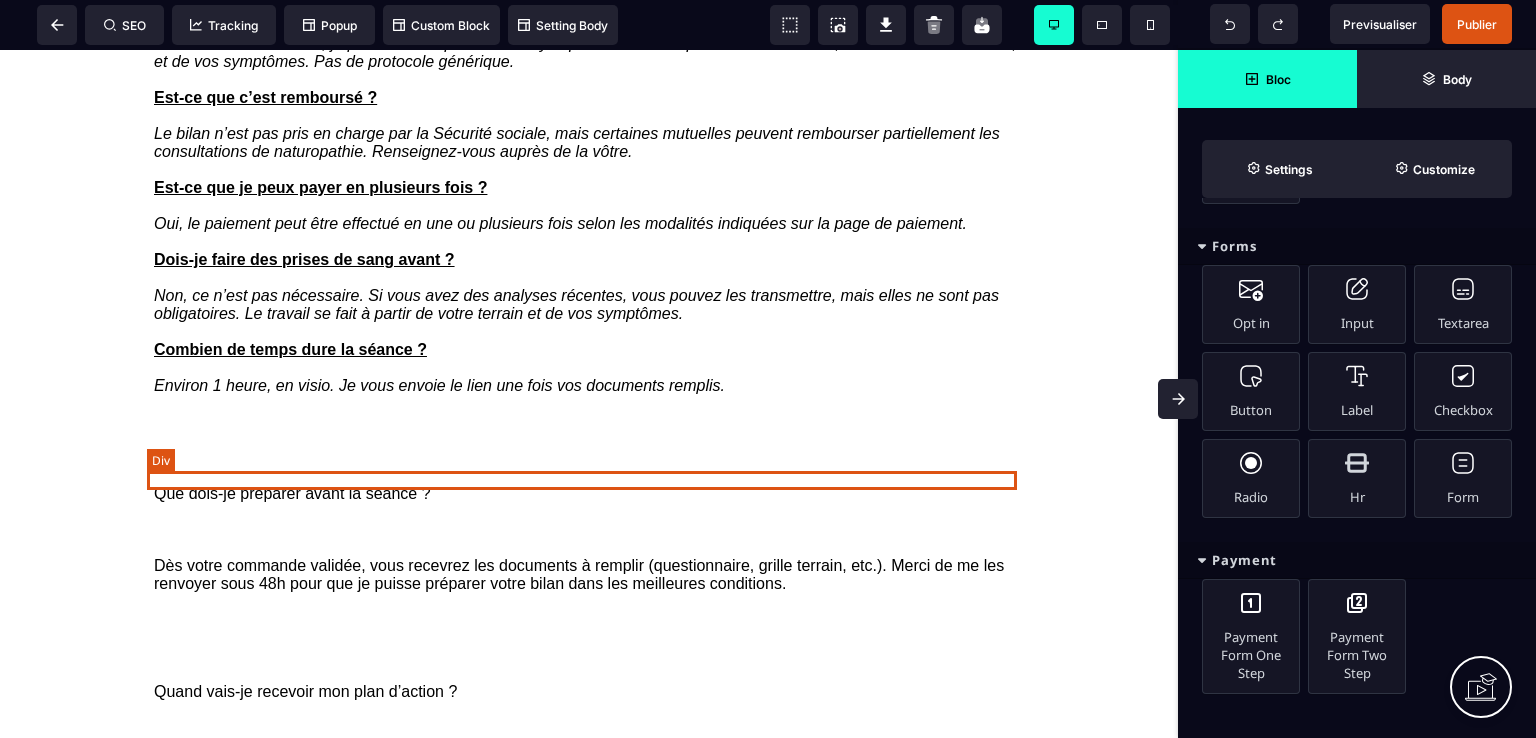 click at bounding box center (589, 422) 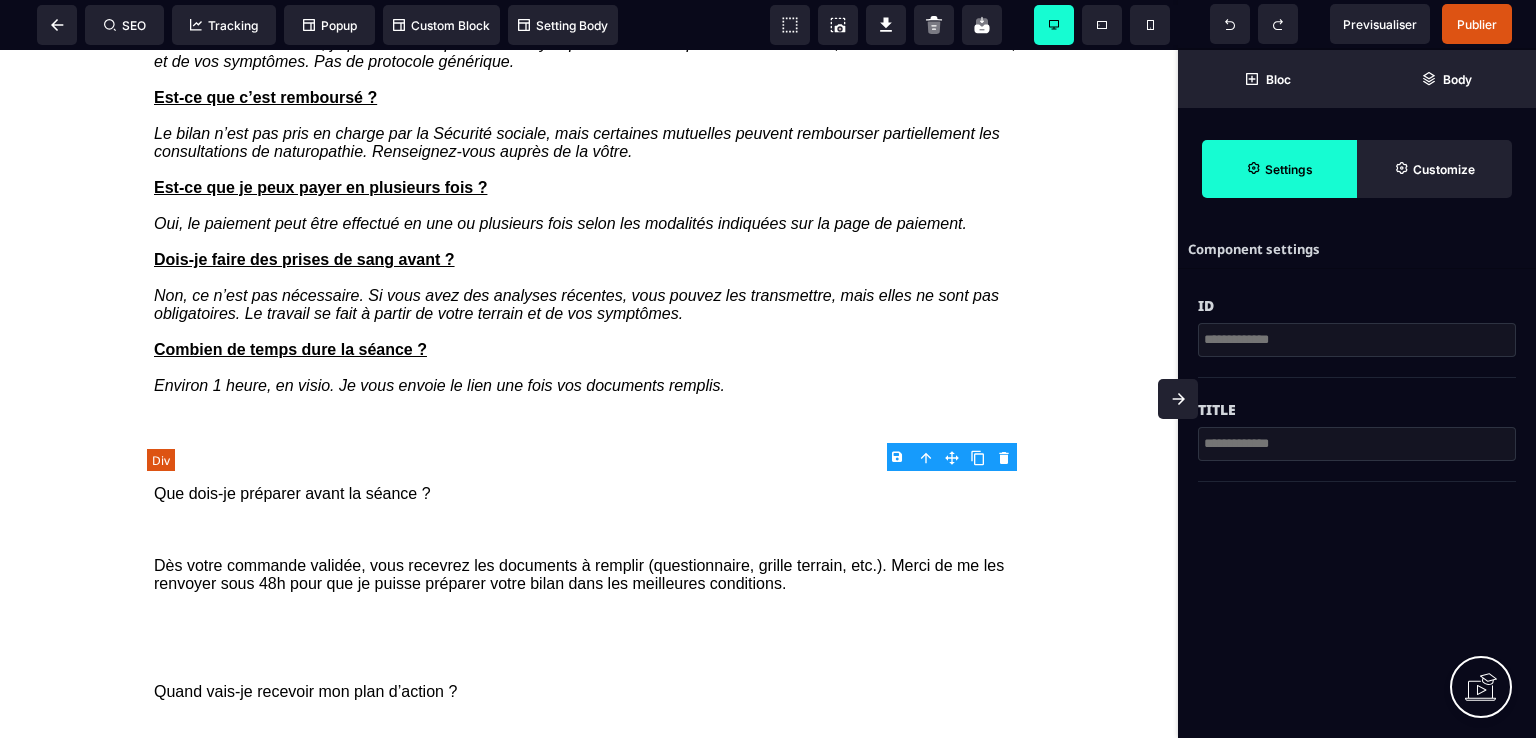 scroll, scrollTop: 0, scrollLeft: 0, axis: both 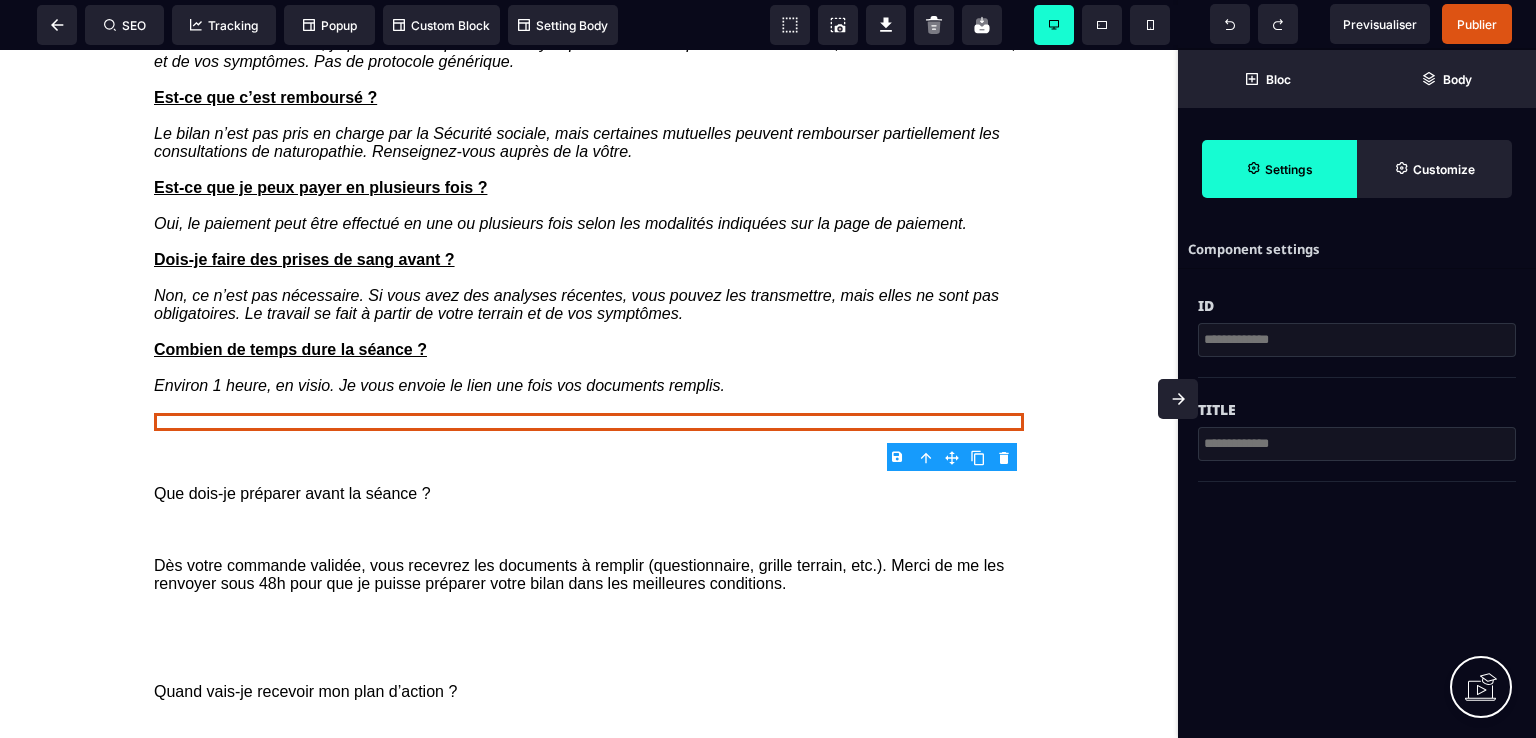 click on "B I U S
A *******
Div
SEO
Tracking
Popup" at bounding box center (768, 369) 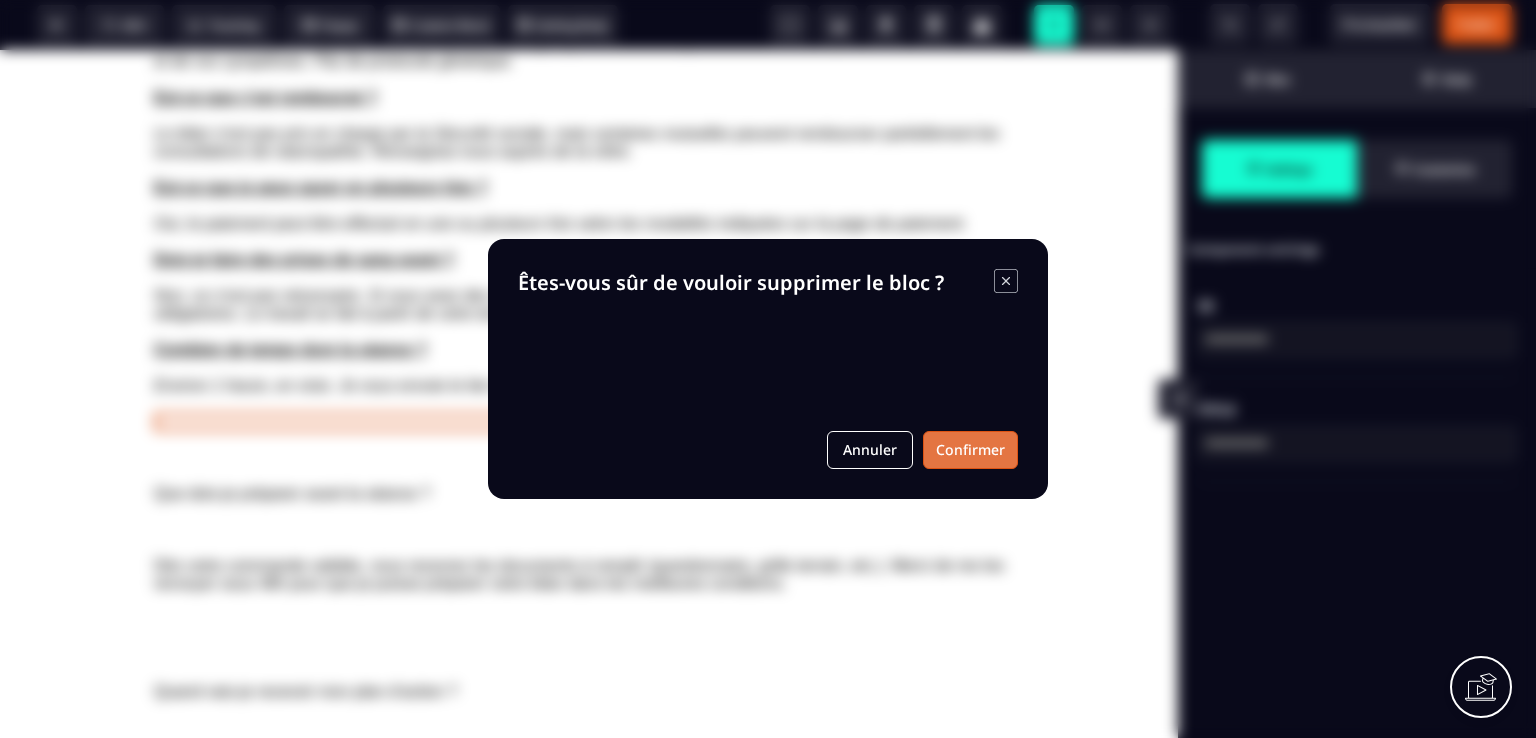 click on "Confirmer" at bounding box center (970, 450) 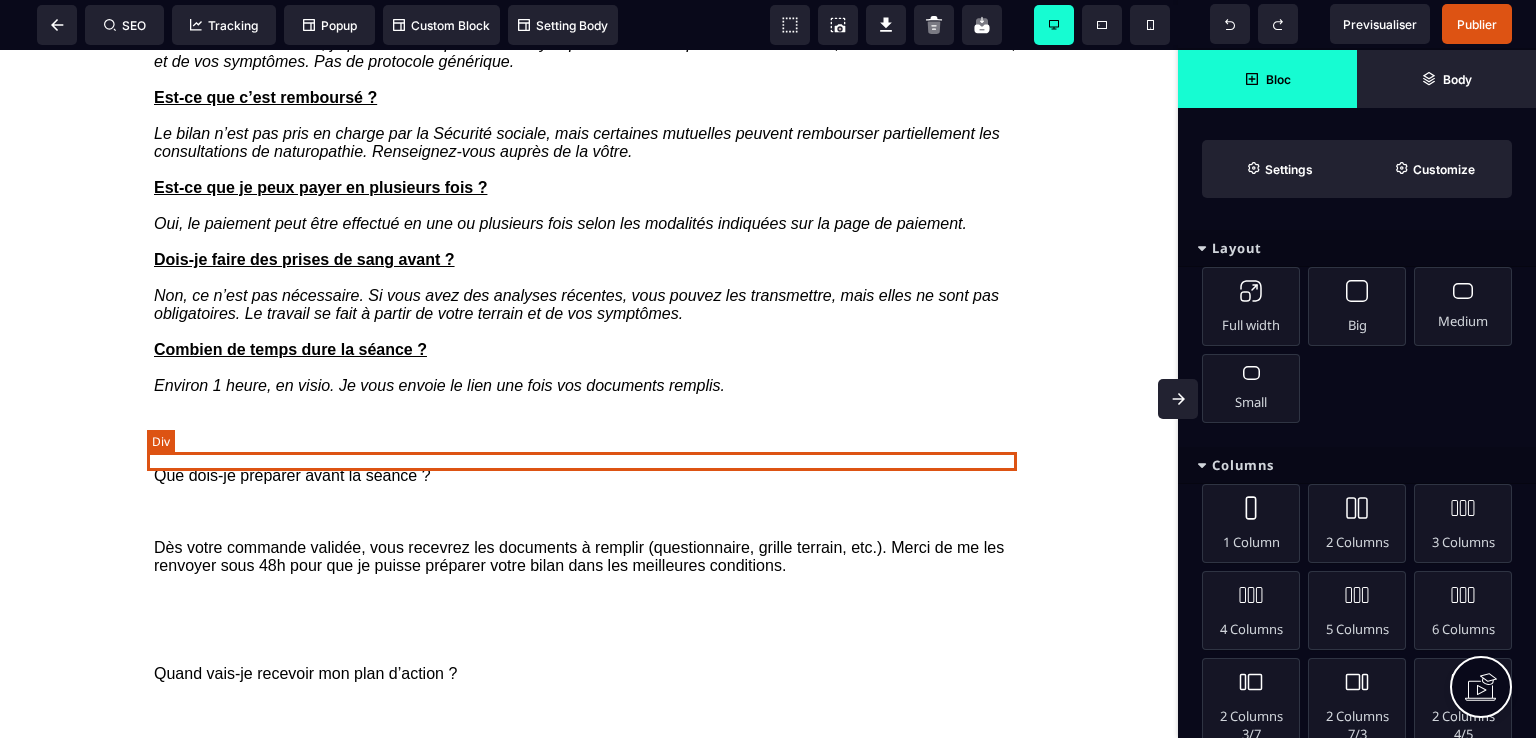 click at bounding box center [589, 404] 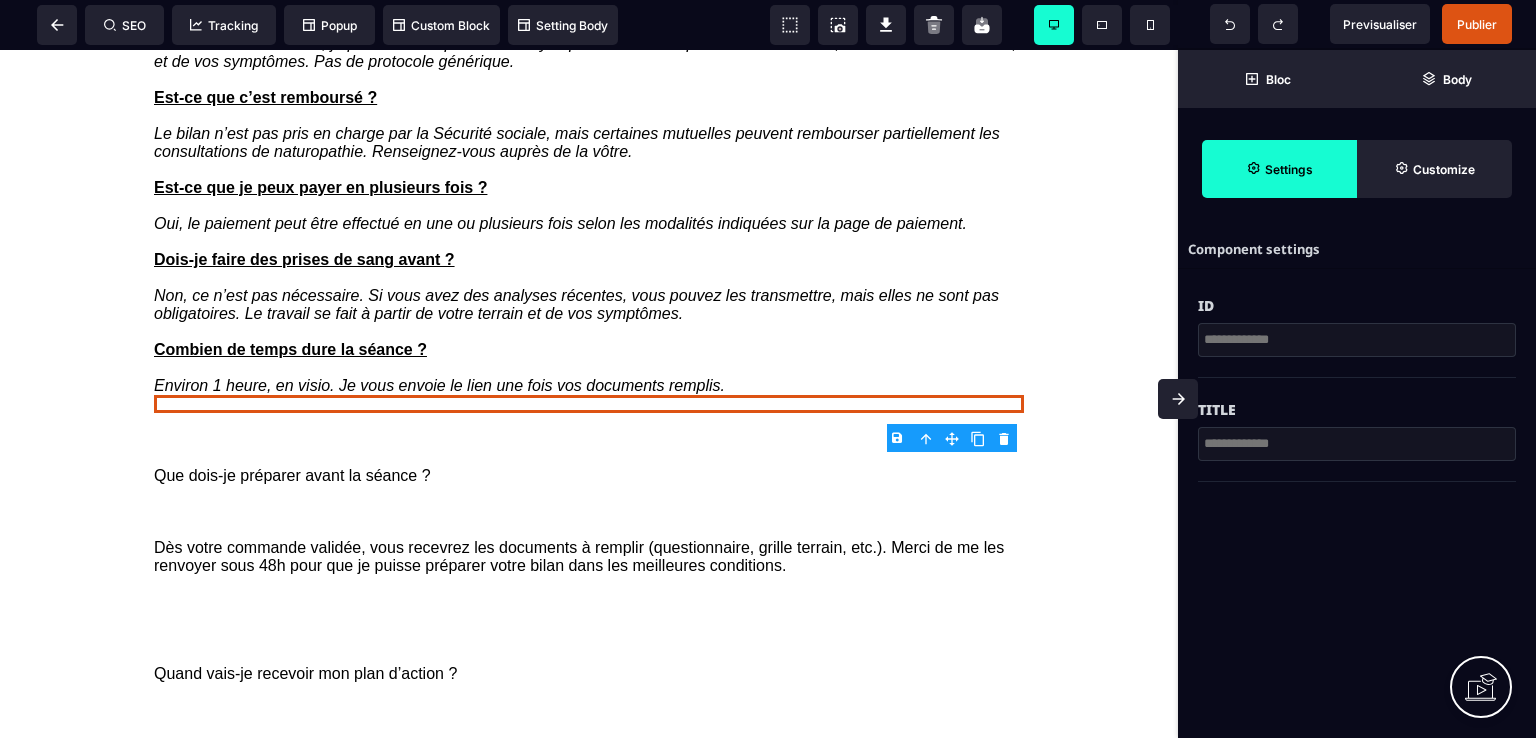 click on "B I U S
A *******
Div
SEO
Tracking
Popup" at bounding box center [768, 369] 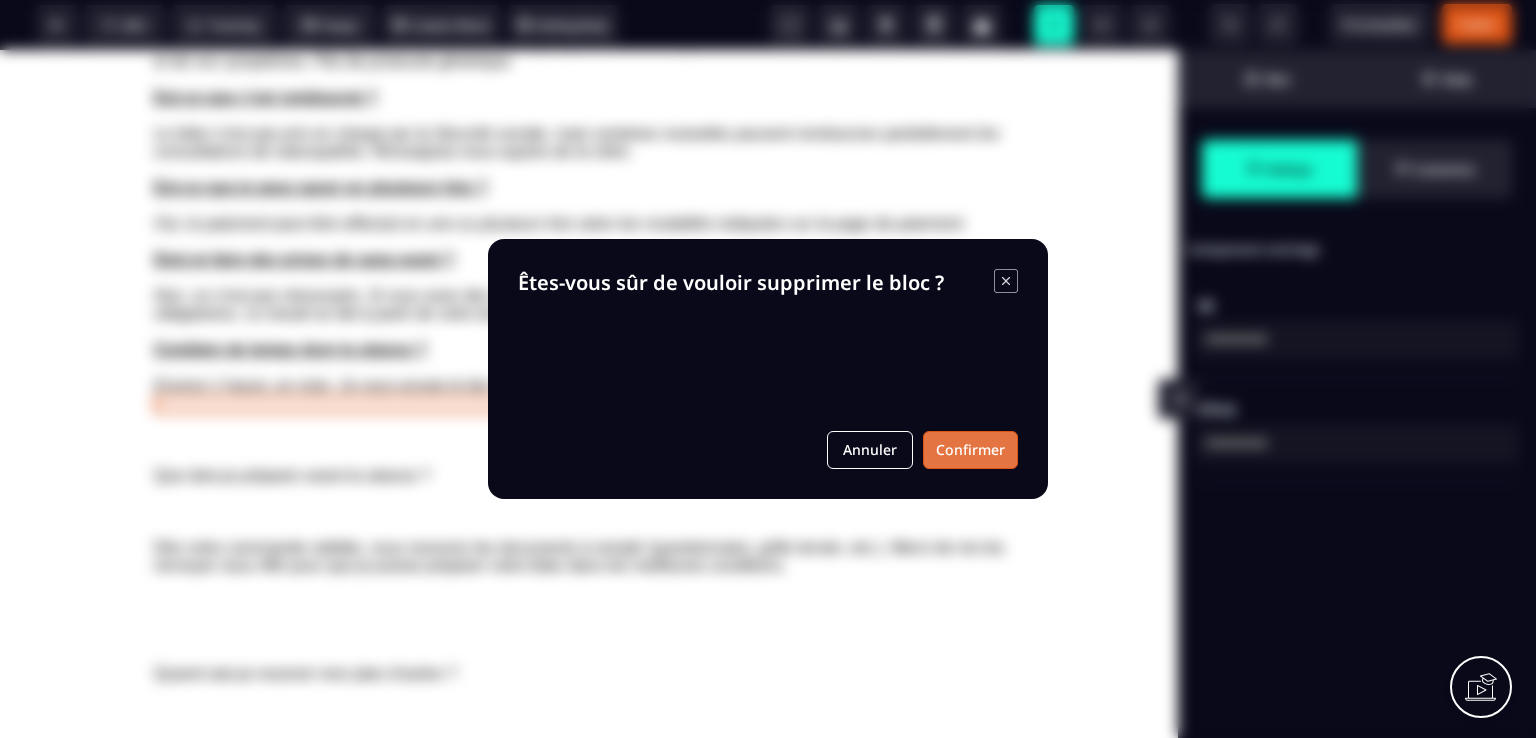 click on "Confirmer" at bounding box center [970, 450] 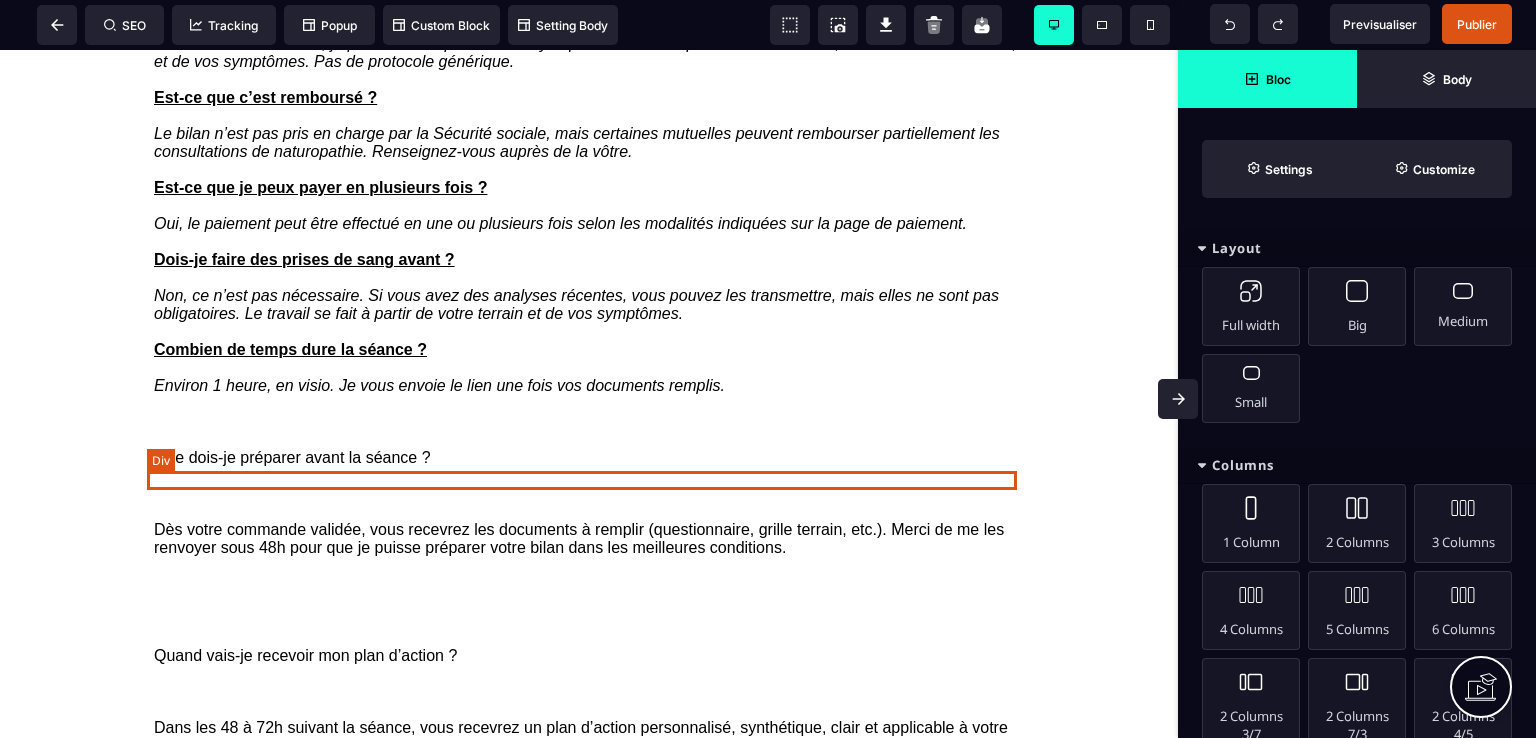 click at bounding box center (589, 422) 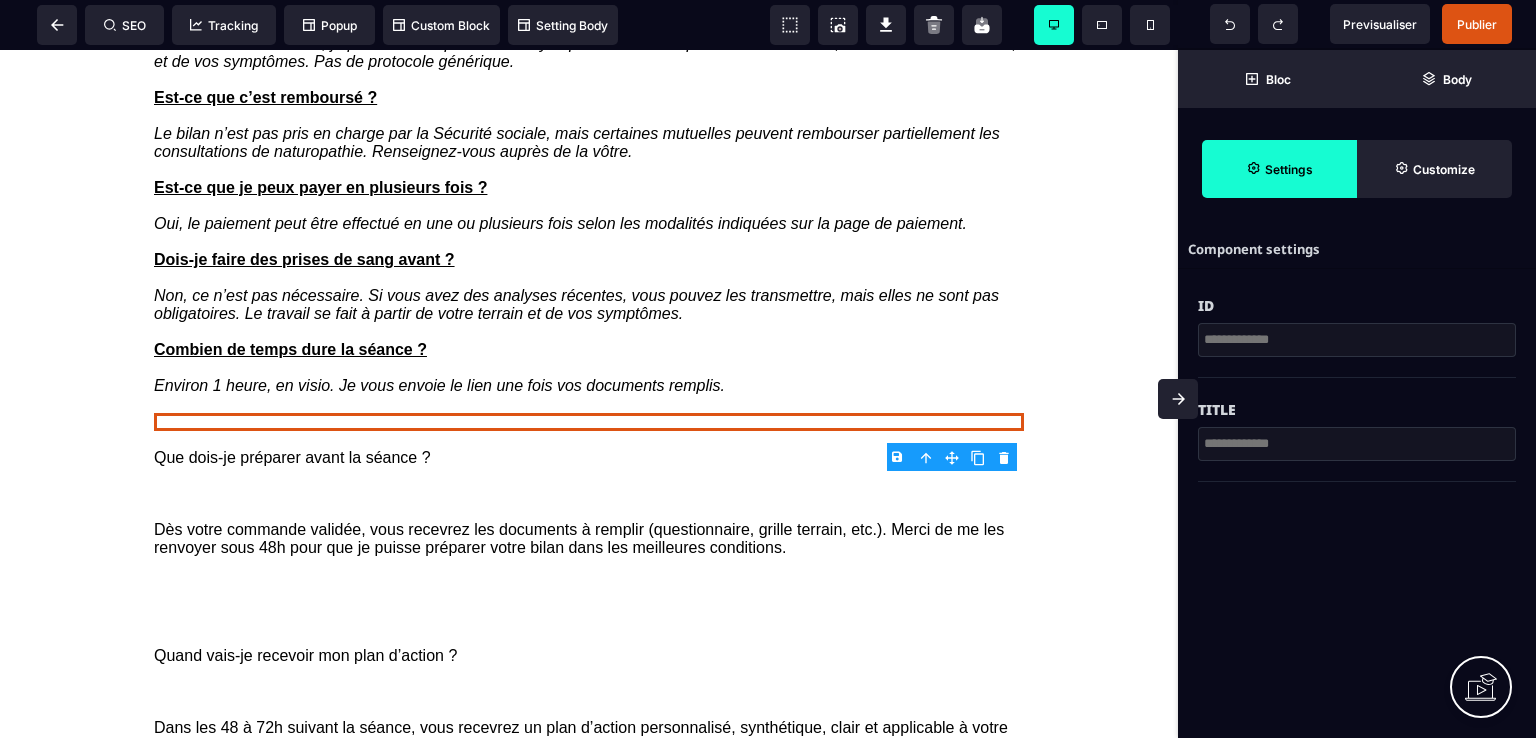 click on "B I U S
A *******
Div
SEO
Tracking
Popup" at bounding box center [768, 369] 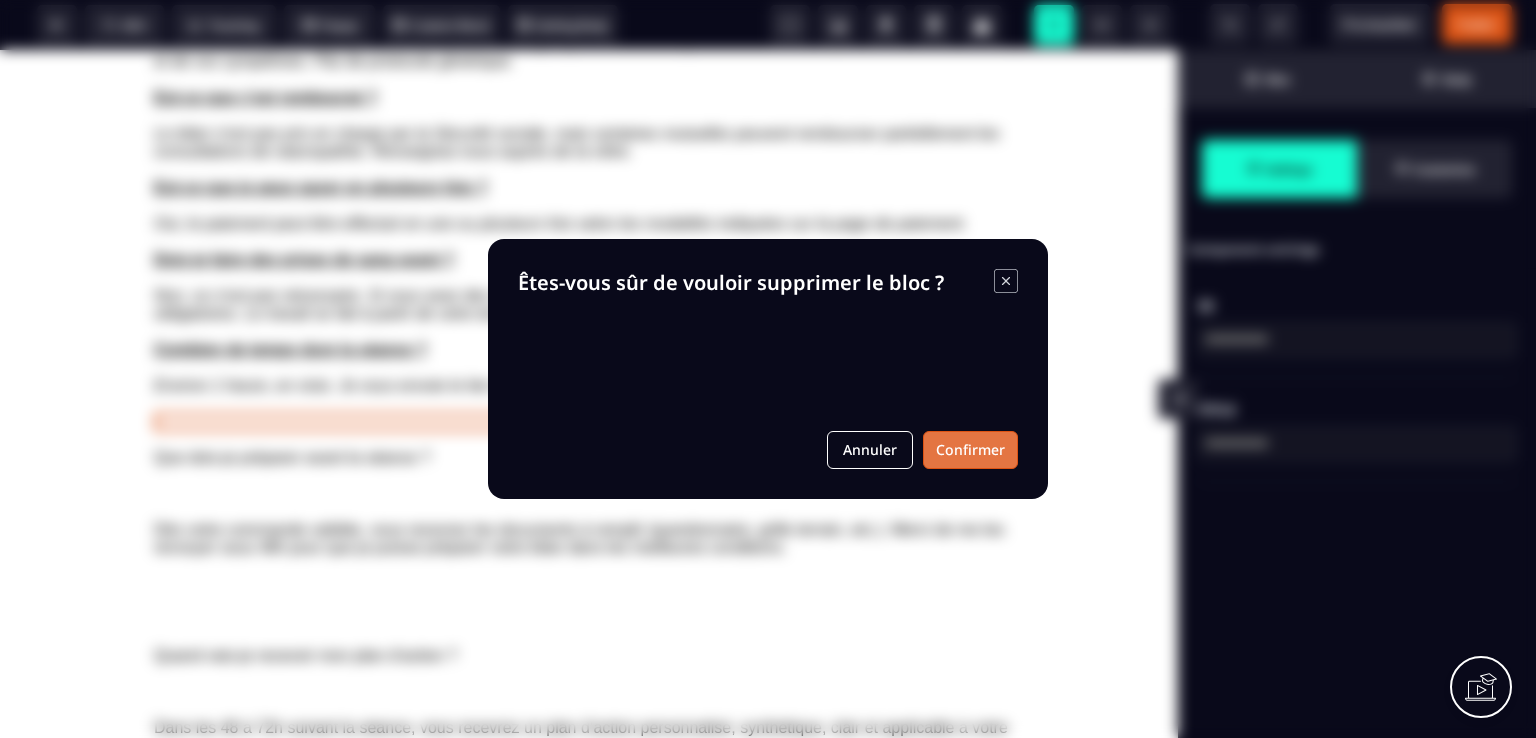 click on "Confirmer" at bounding box center (970, 450) 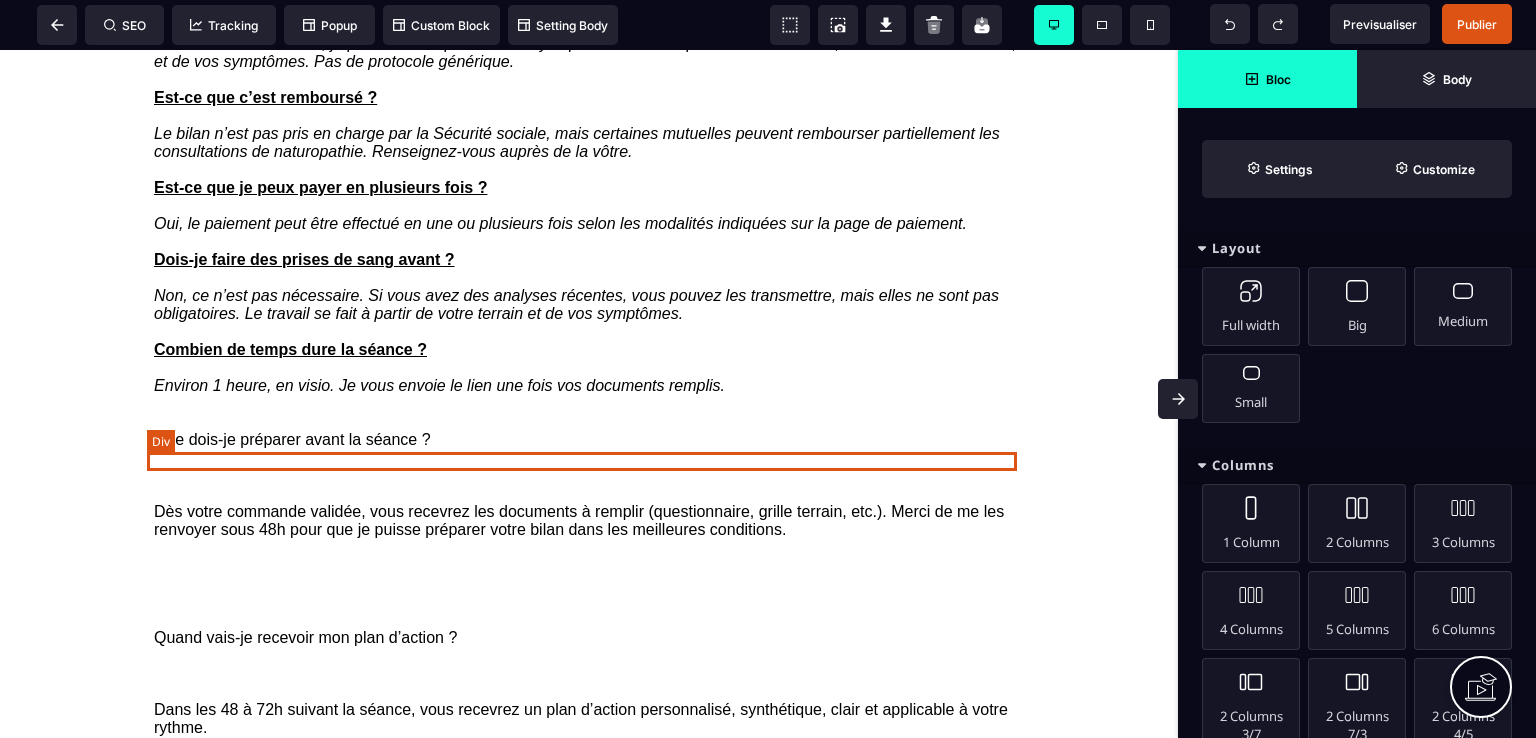 click at bounding box center (589, 404) 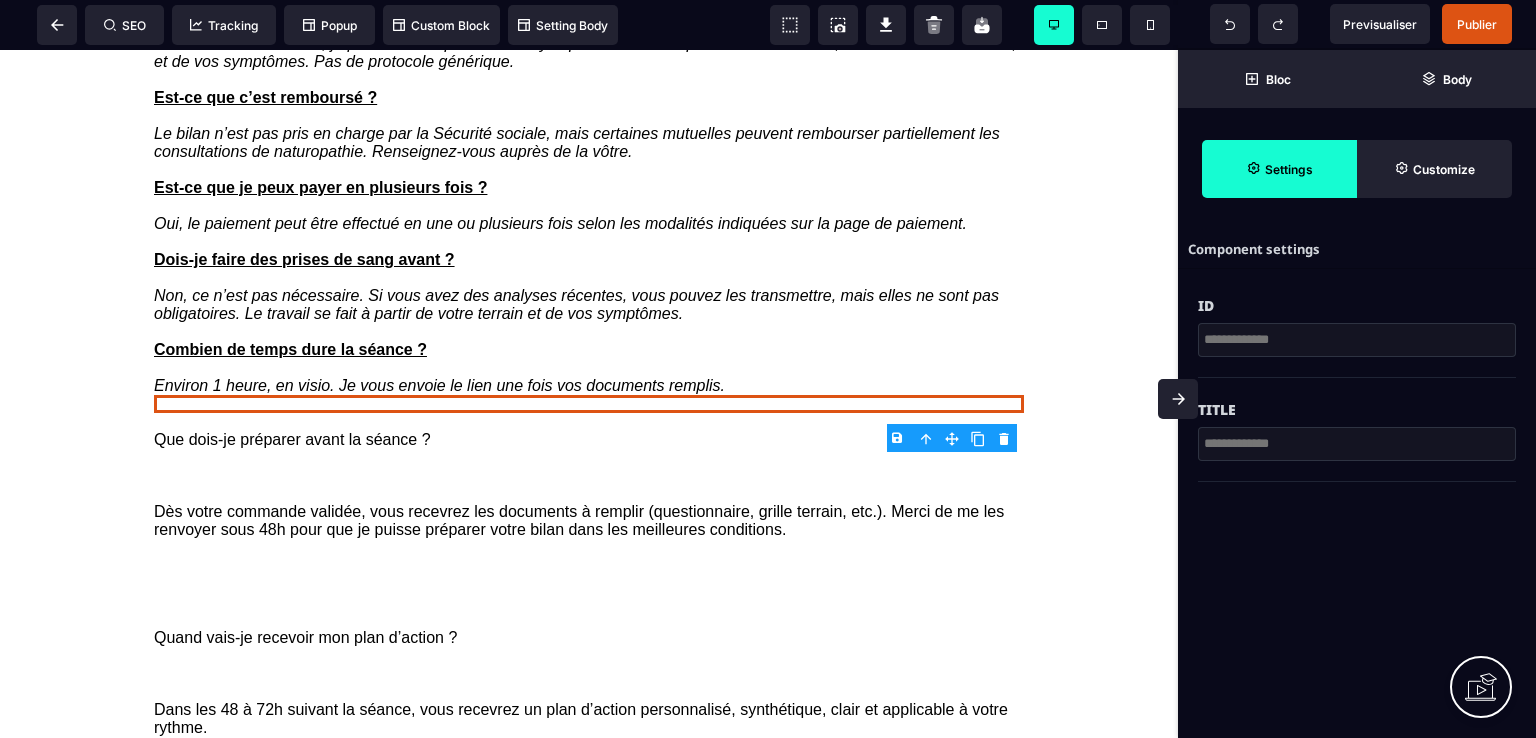 click on "B I U S
A *******
Div
SEO
Tracking
Popup" at bounding box center [768, 369] 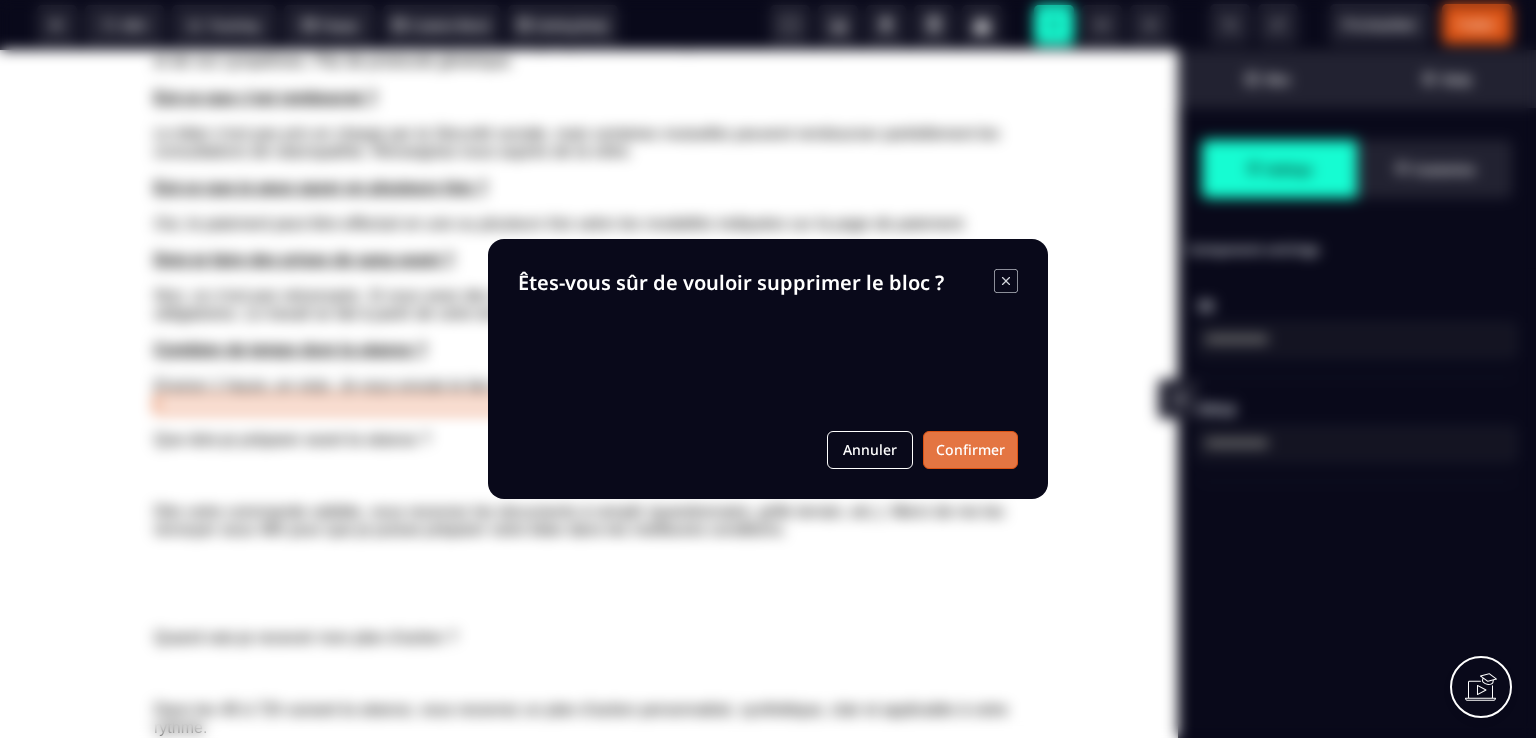 click on "Confirmer" at bounding box center (970, 450) 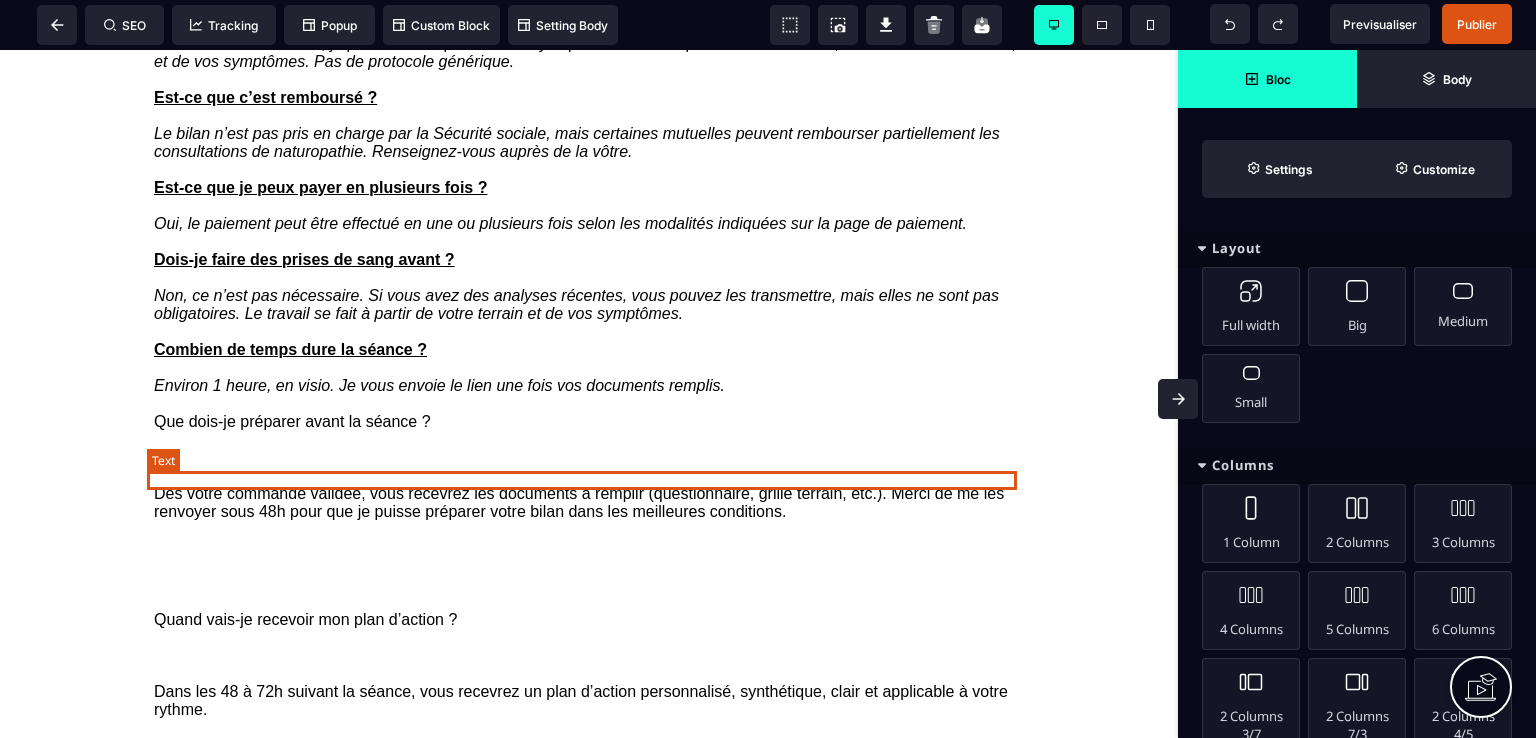 click on "Que dois-je préparer avant la séance ?" at bounding box center [589, 422] 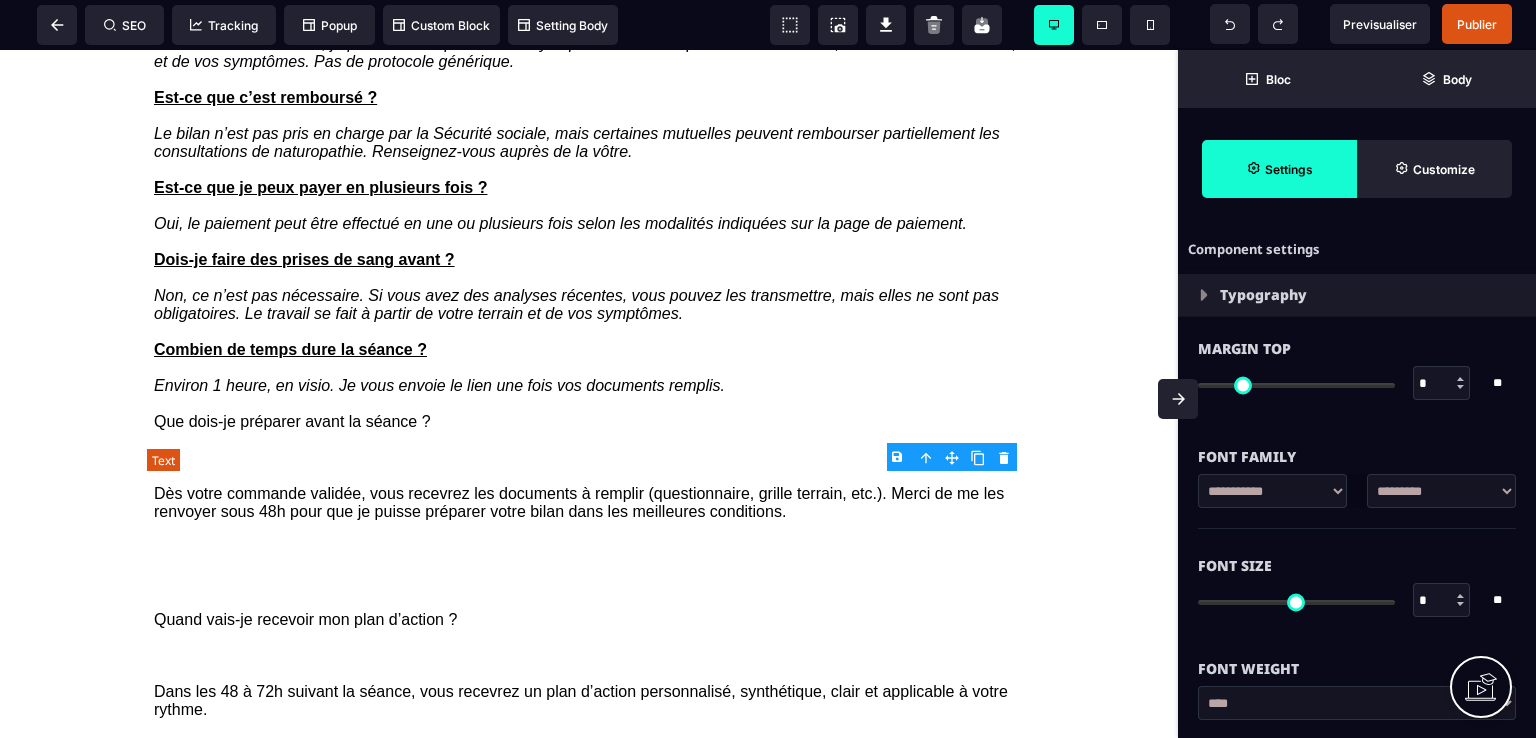 type on "*" 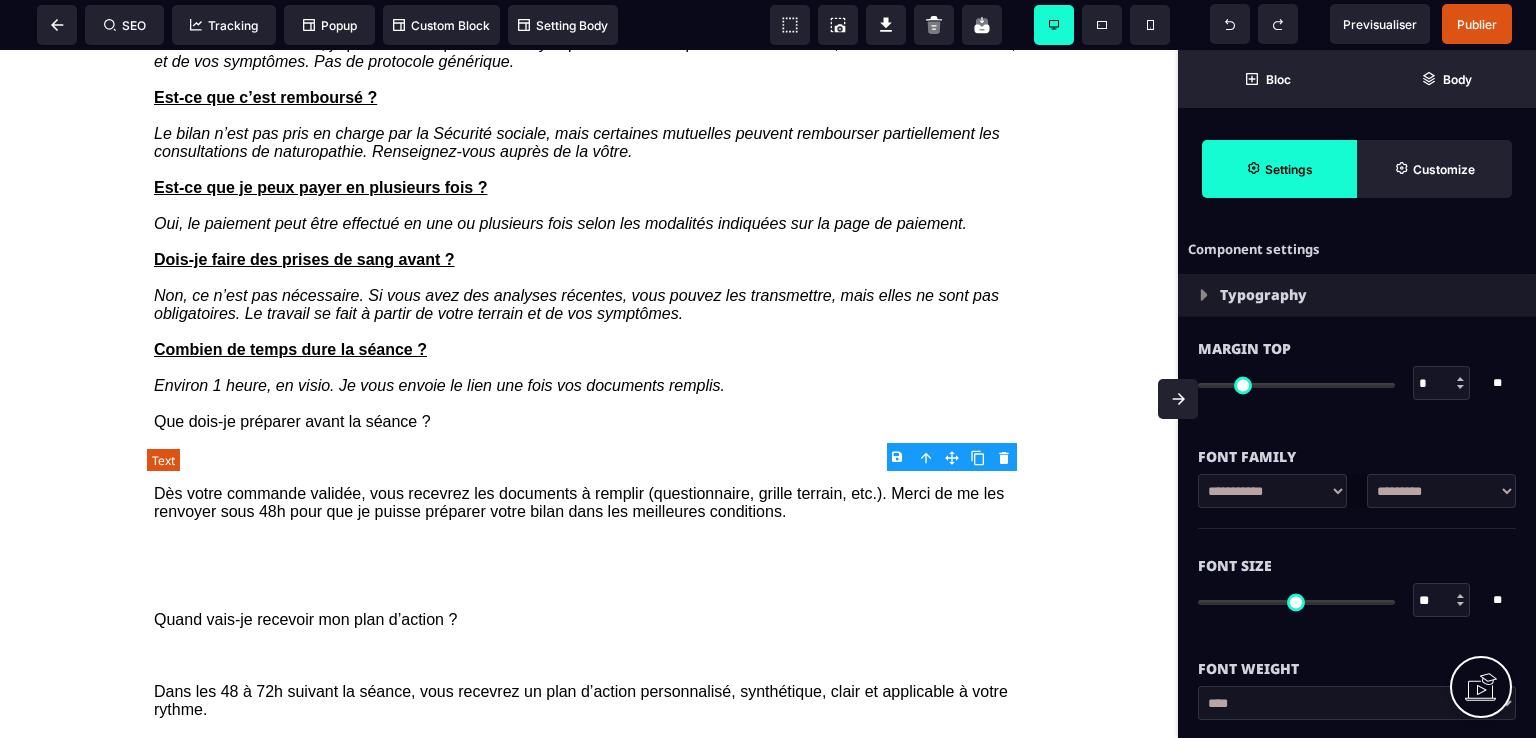 type on "**" 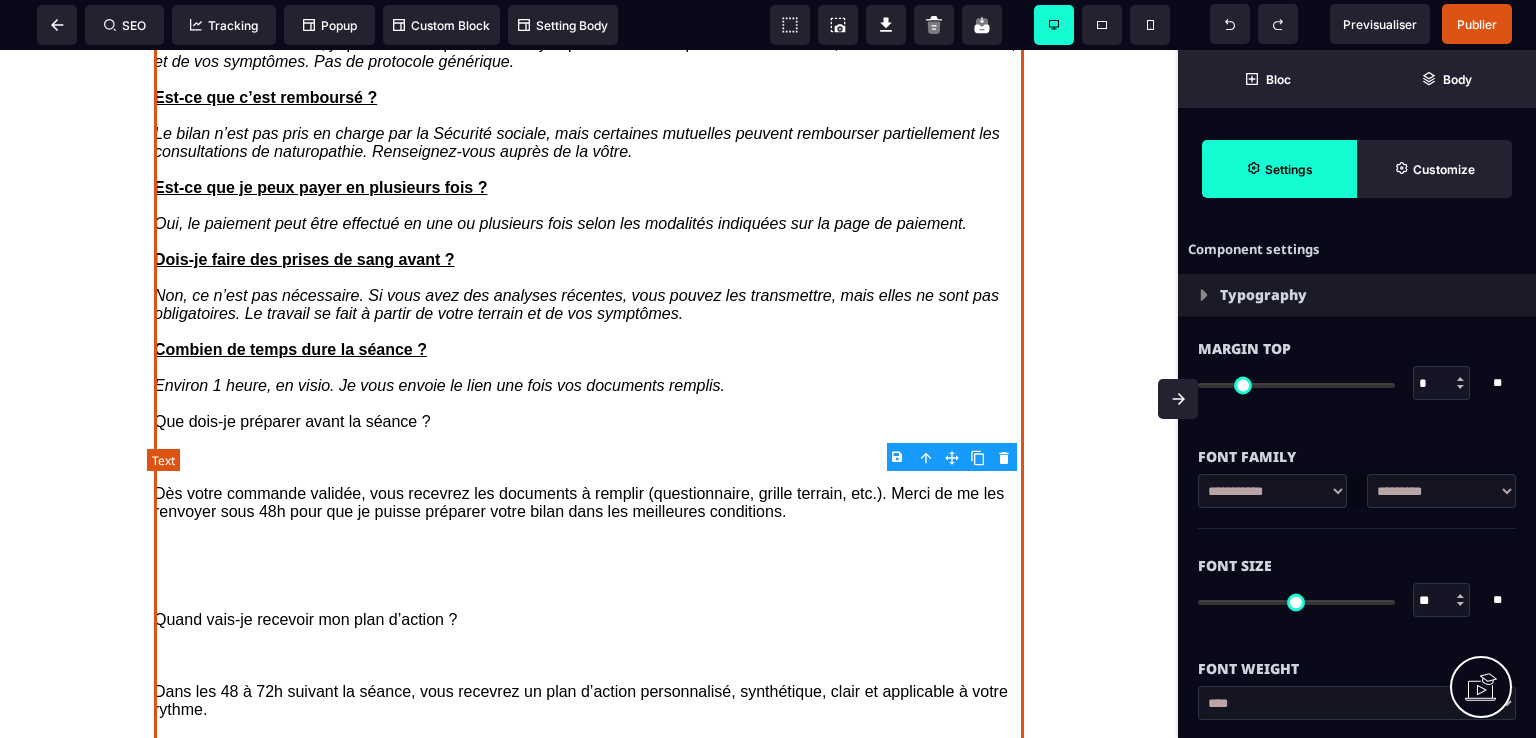 select on "***" 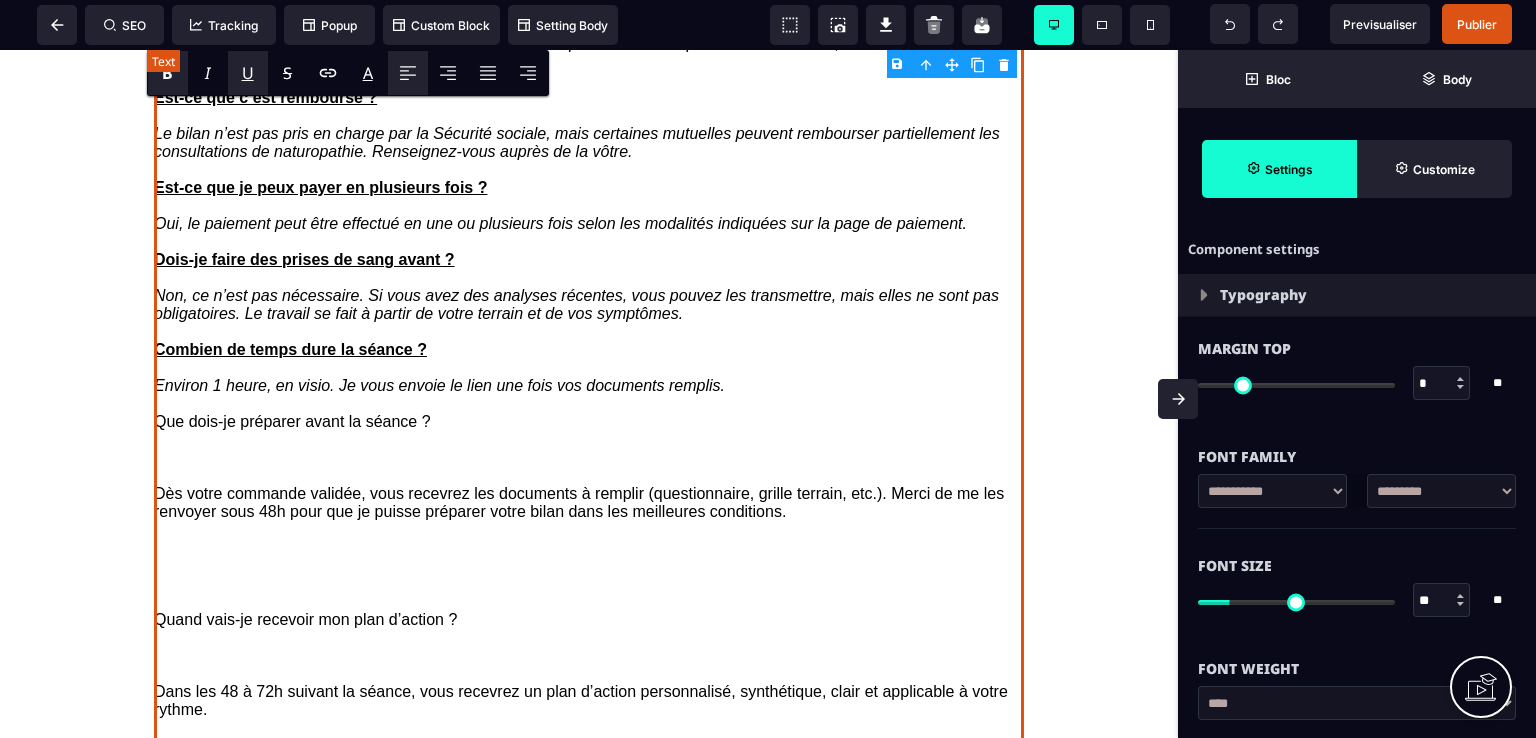 click on "Que dois-je préparer avant la séance ?" at bounding box center [589, 422] 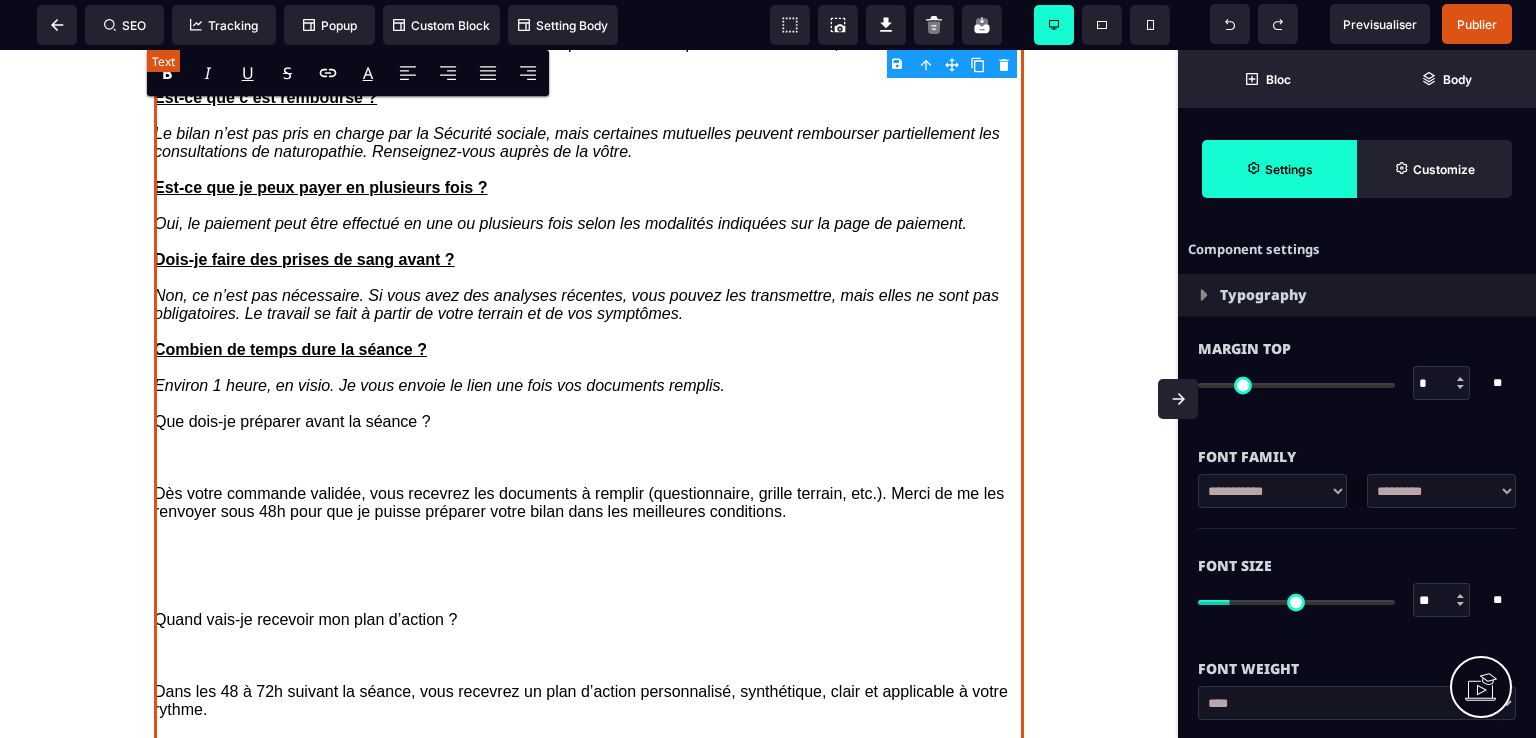 click on "Que dois-je préparer avant la séance ?" at bounding box center (589, 422) 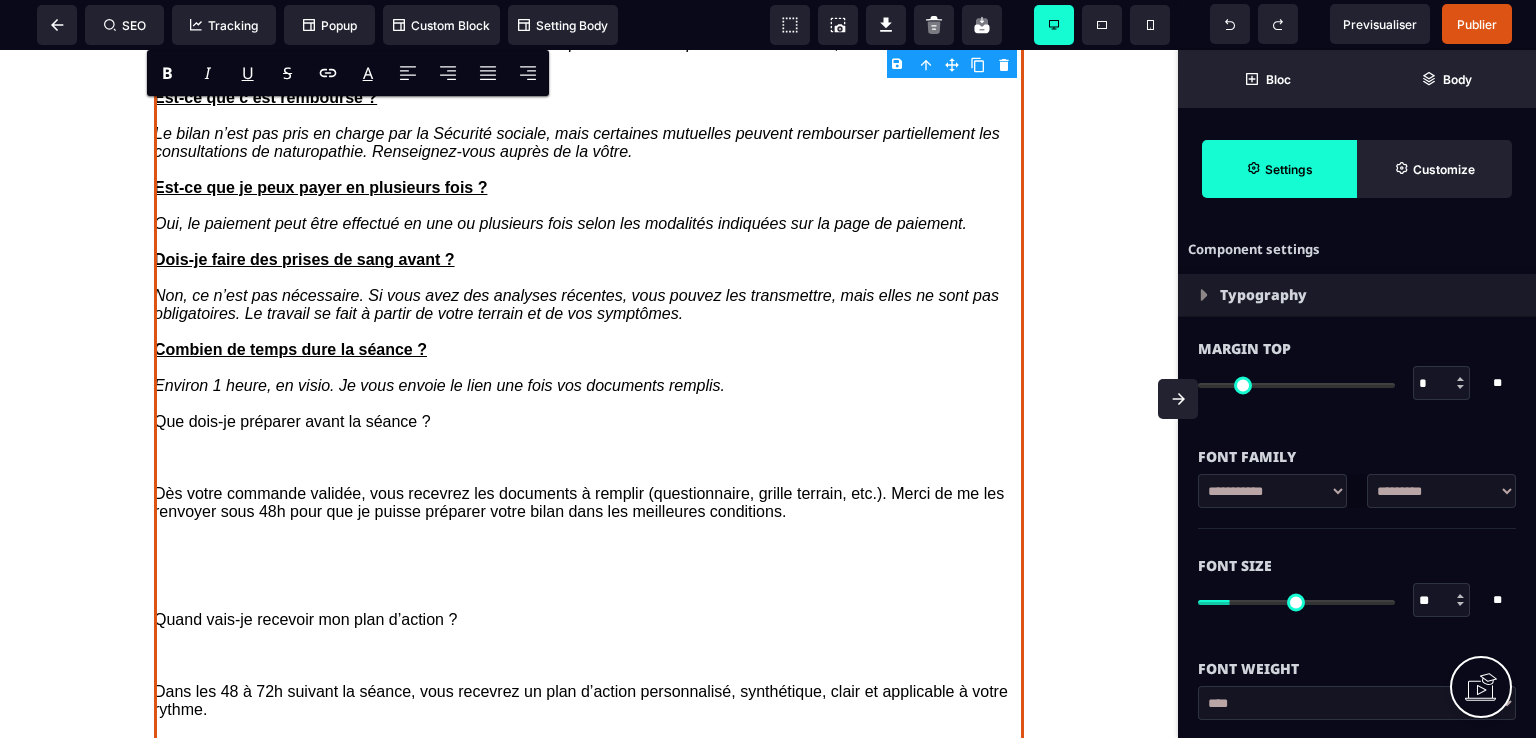 click on "**********" at bounding box center [589, -123] 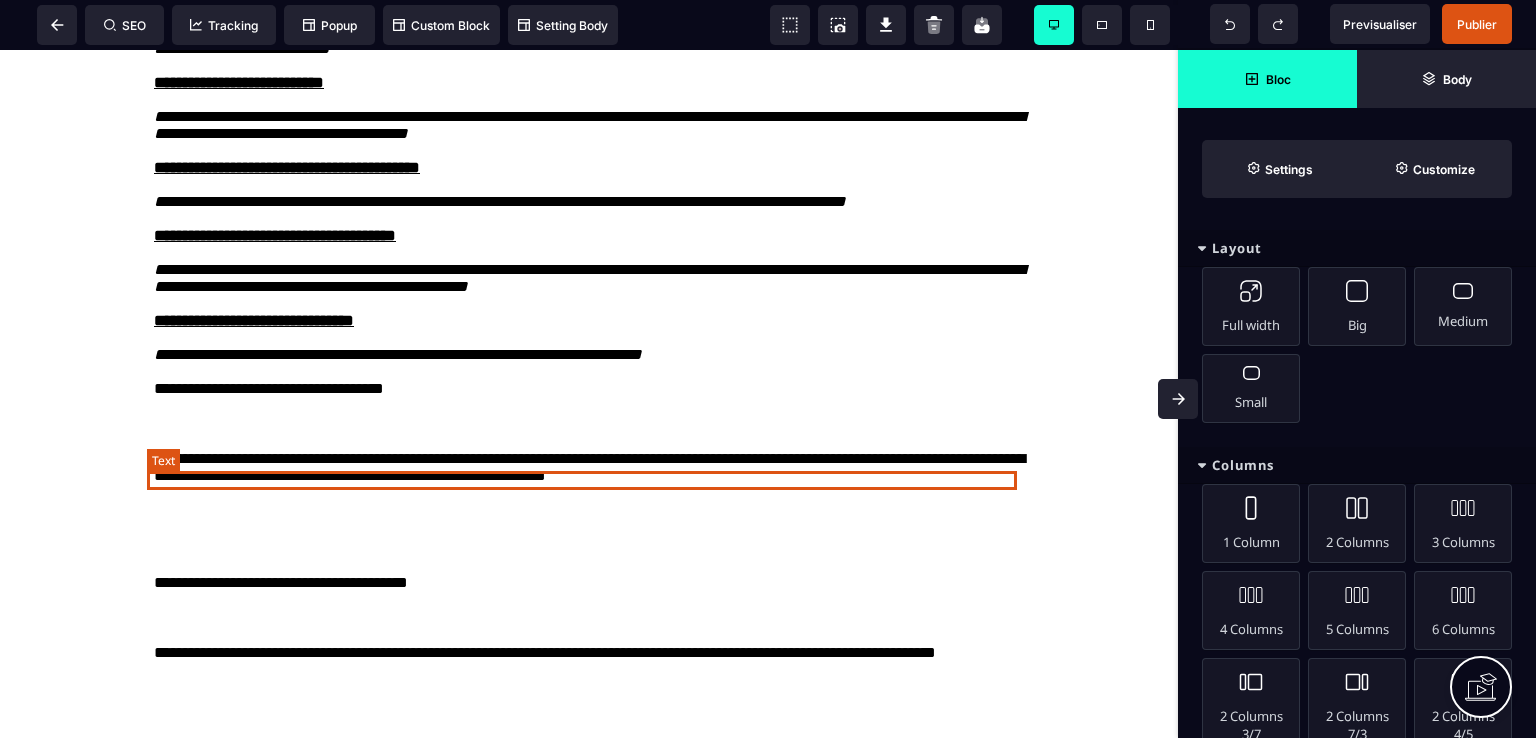 click on "**********" at bounding box center [589, 389] 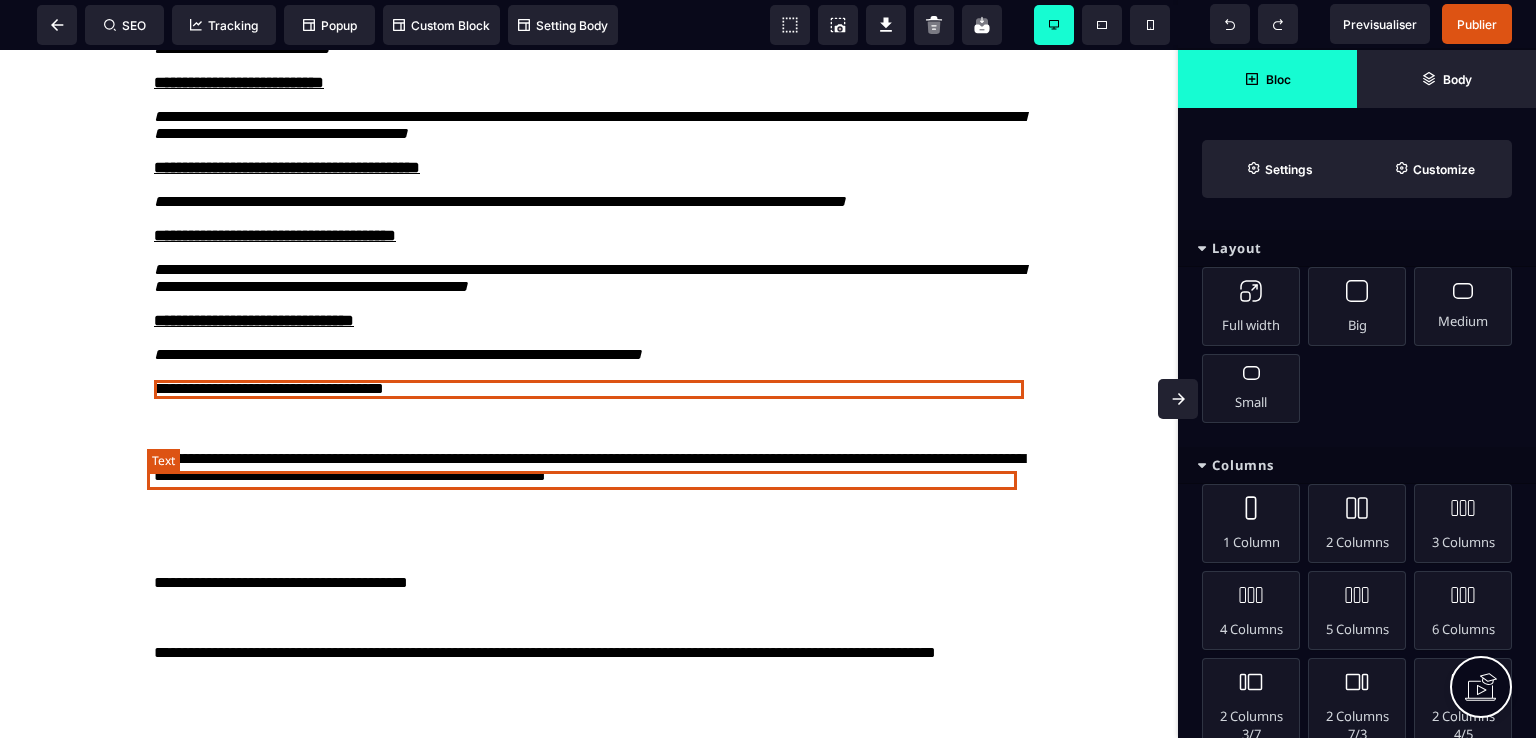 click on "**********" at bounding box center (589, 389) 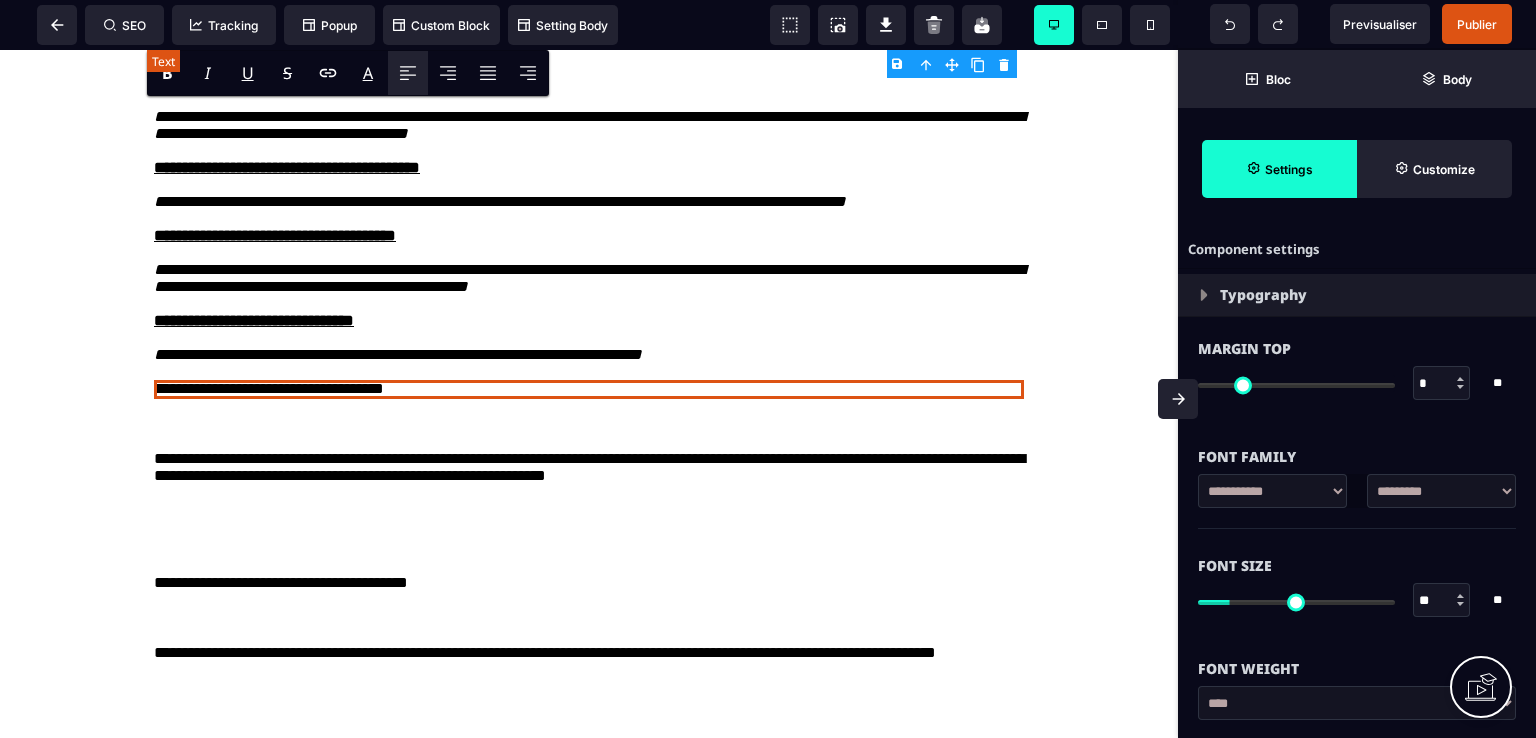 click on "**********" at bounding box center [589, 389] 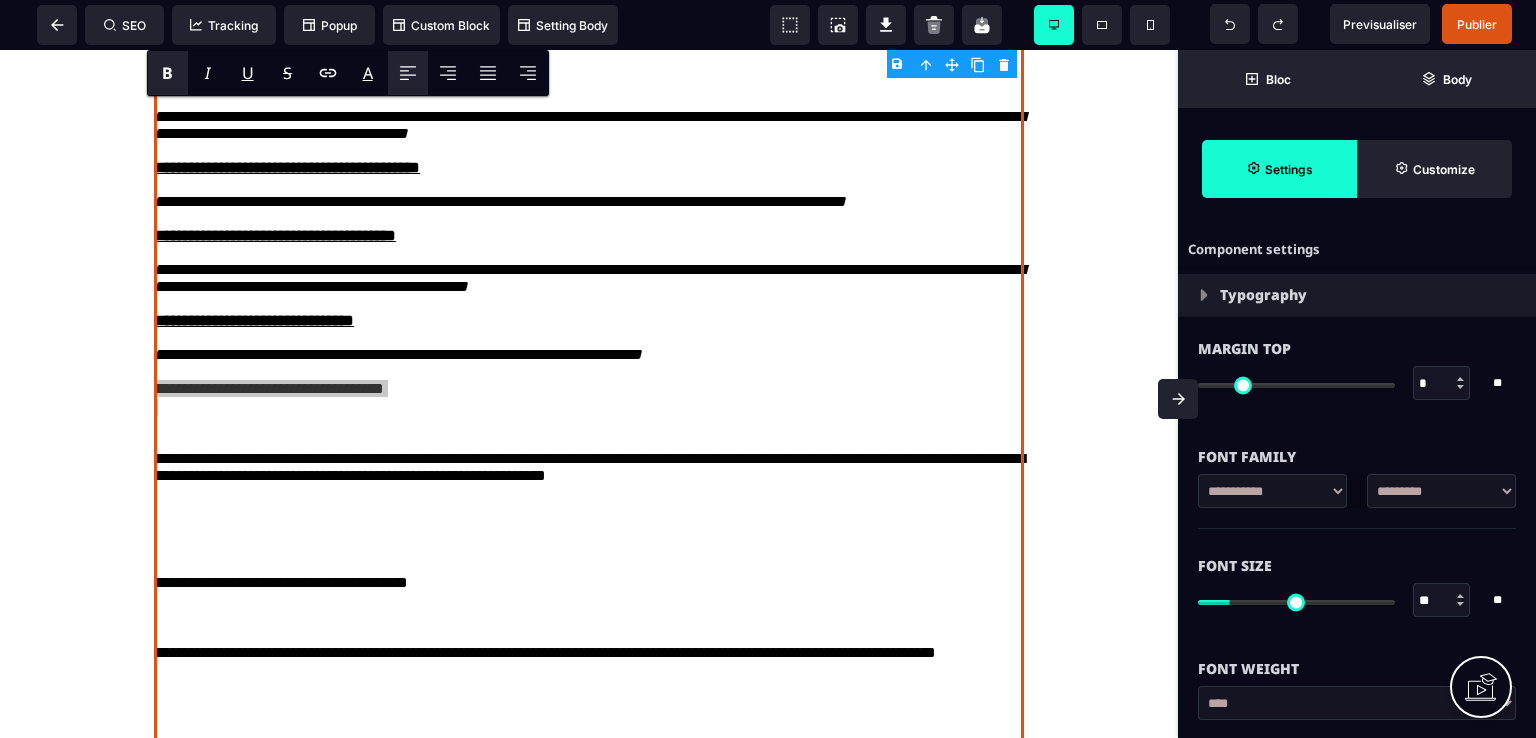 click on "B" at bounding box center (167, 73) 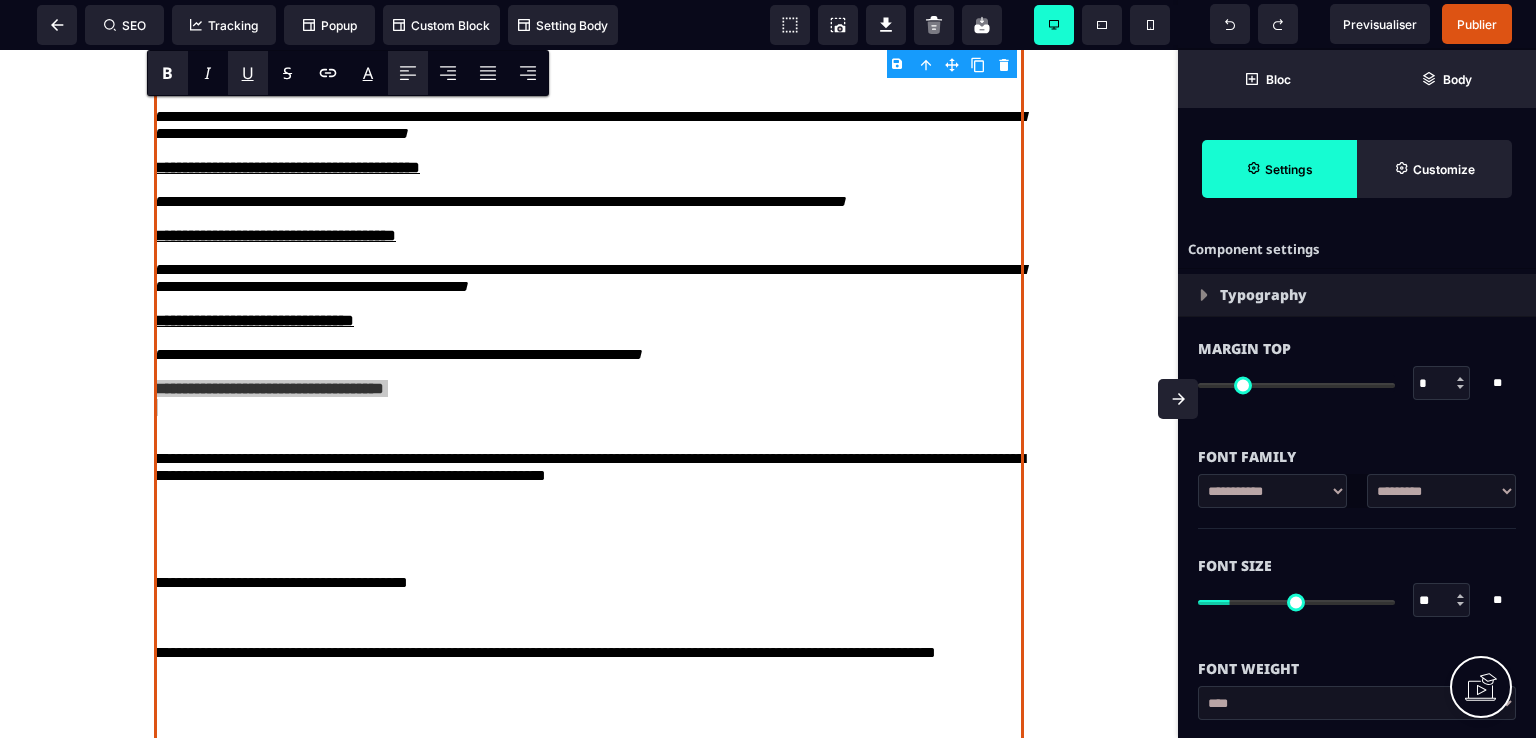 click on "U" at bounding box center [248, 73] 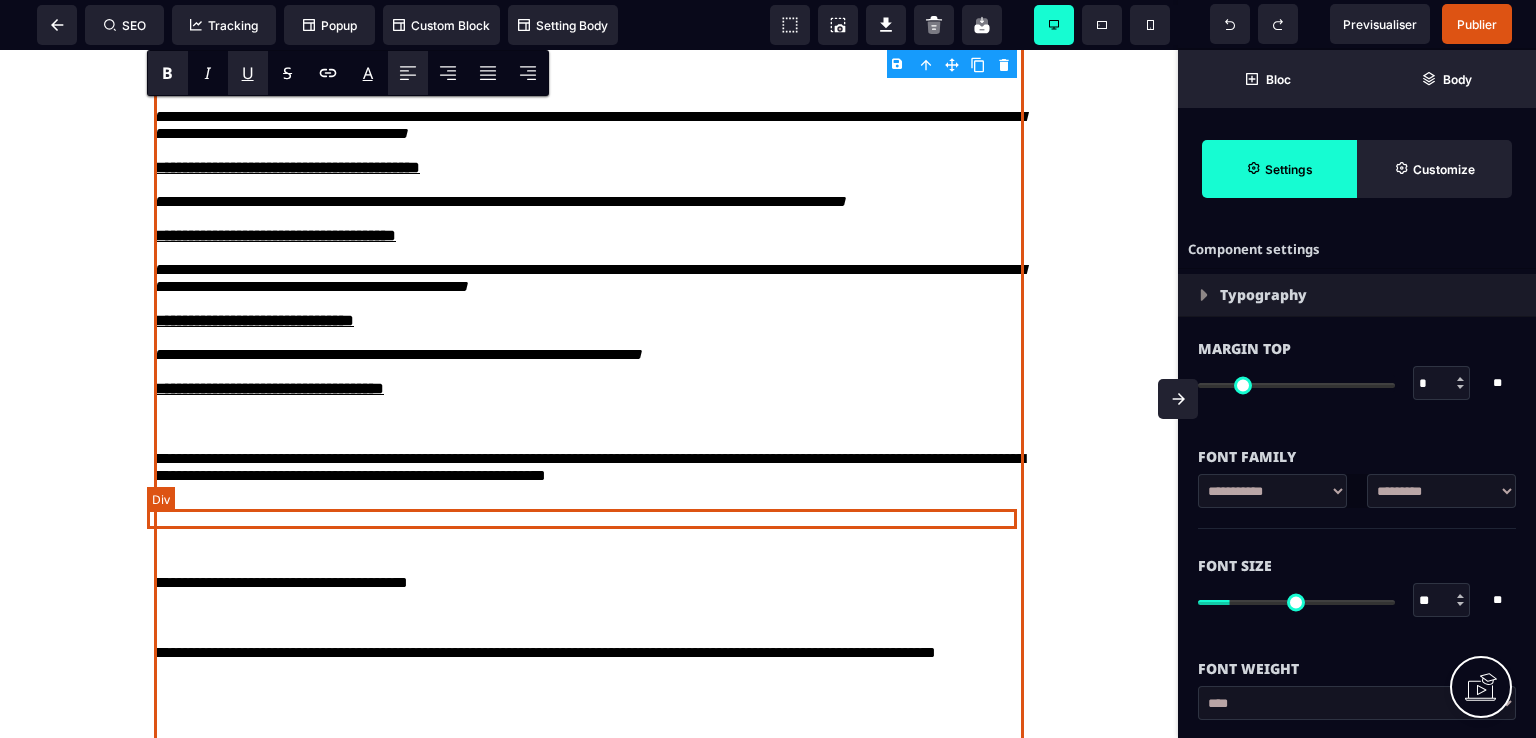 click at bounding box center (589, 424) 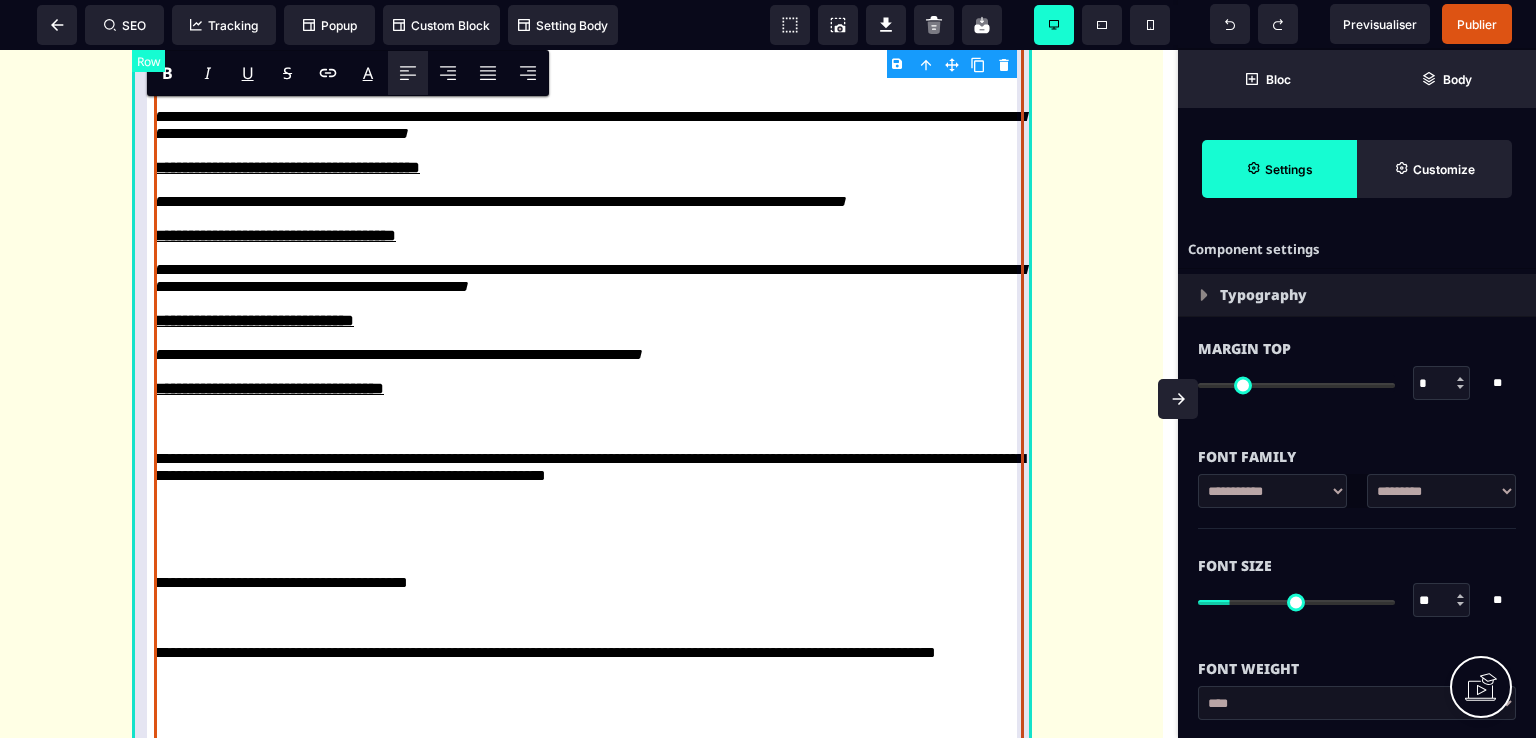 drag, startPoint x: 1026, startPoint y: 509, endPoint x: 1099, endPoint y: 573, distance: 97.082436 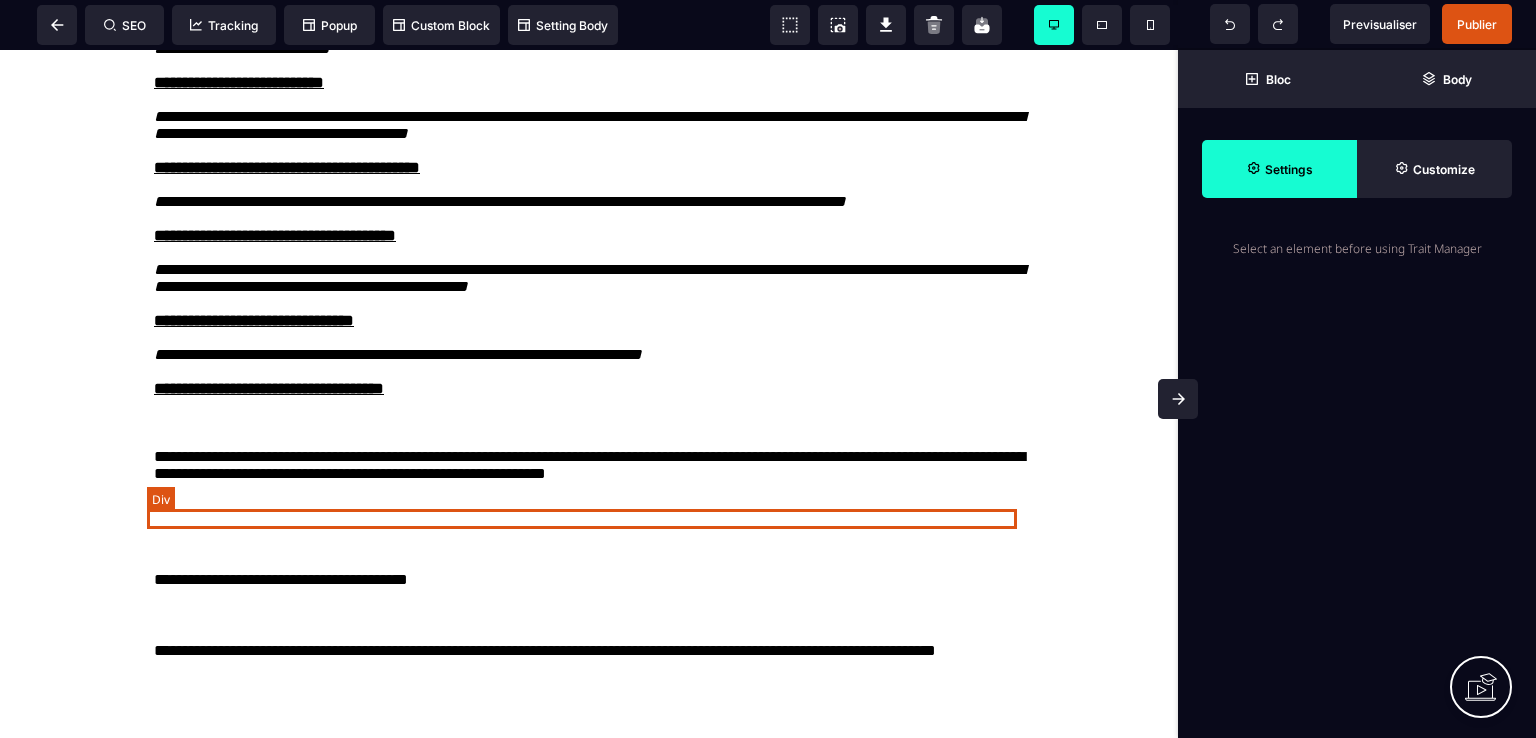 click at bounding box center [589, 422] 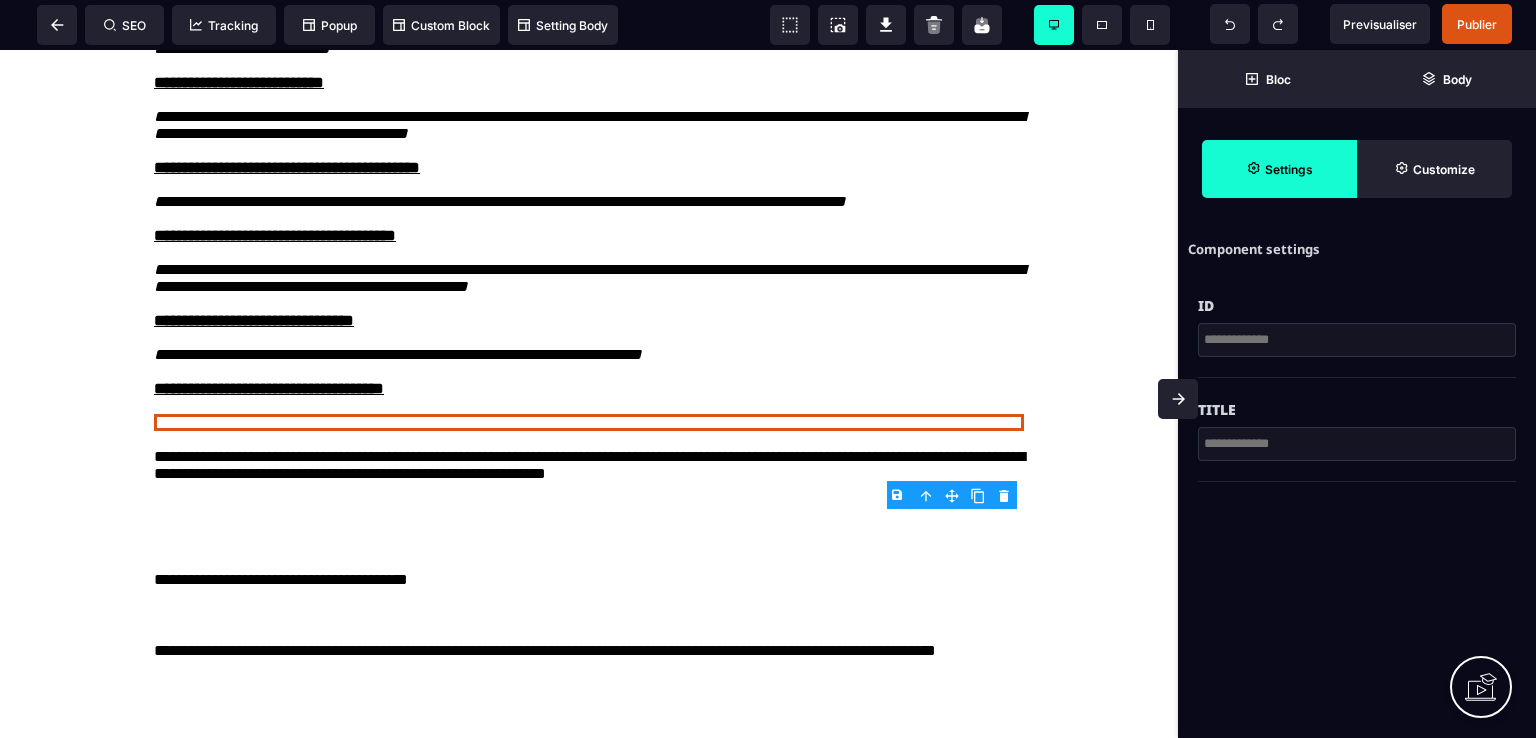 click on "B I U S
A *******
Div
SEO
Tracking
Popup" at bounding box center (768, 369) 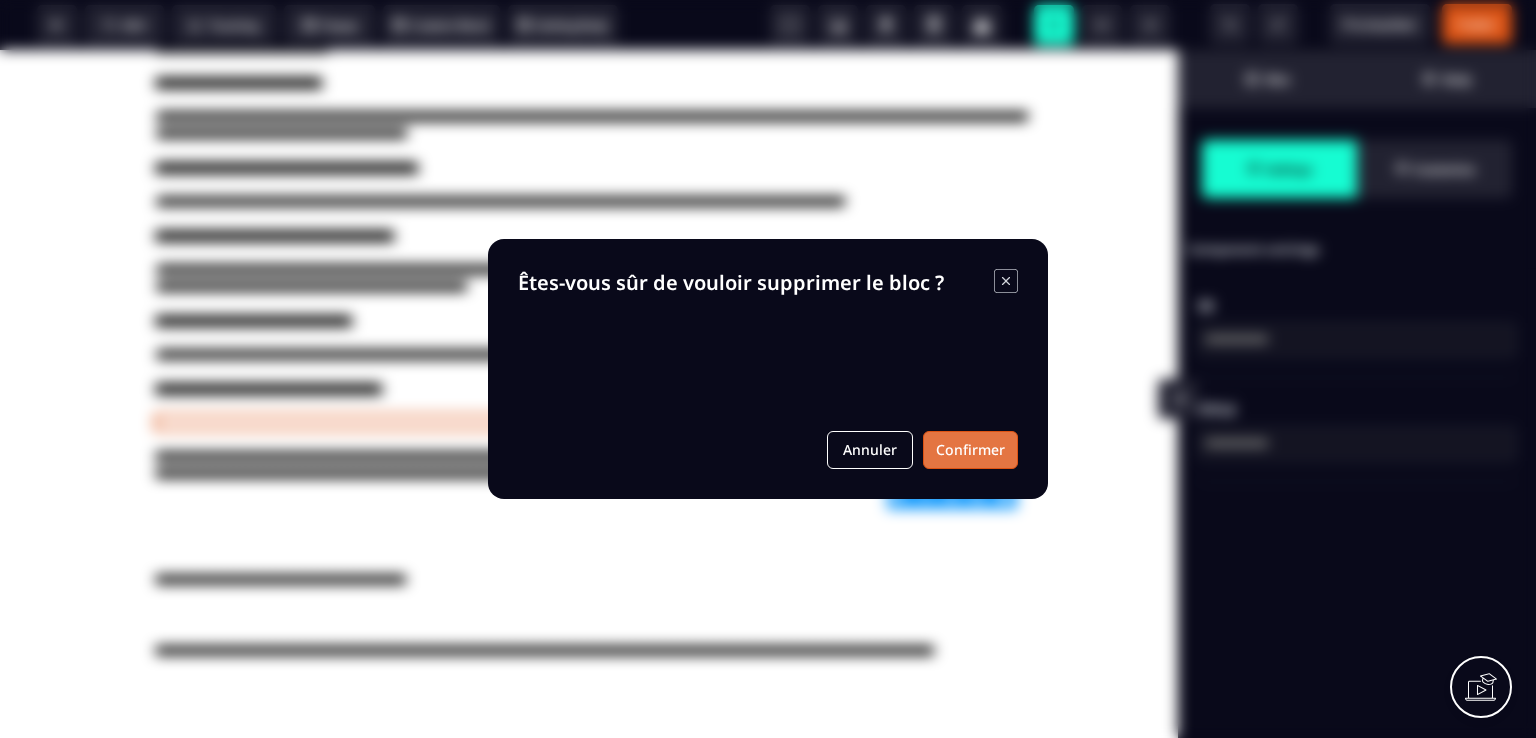 click on "Confirmer" at bounding box center (970, 450) 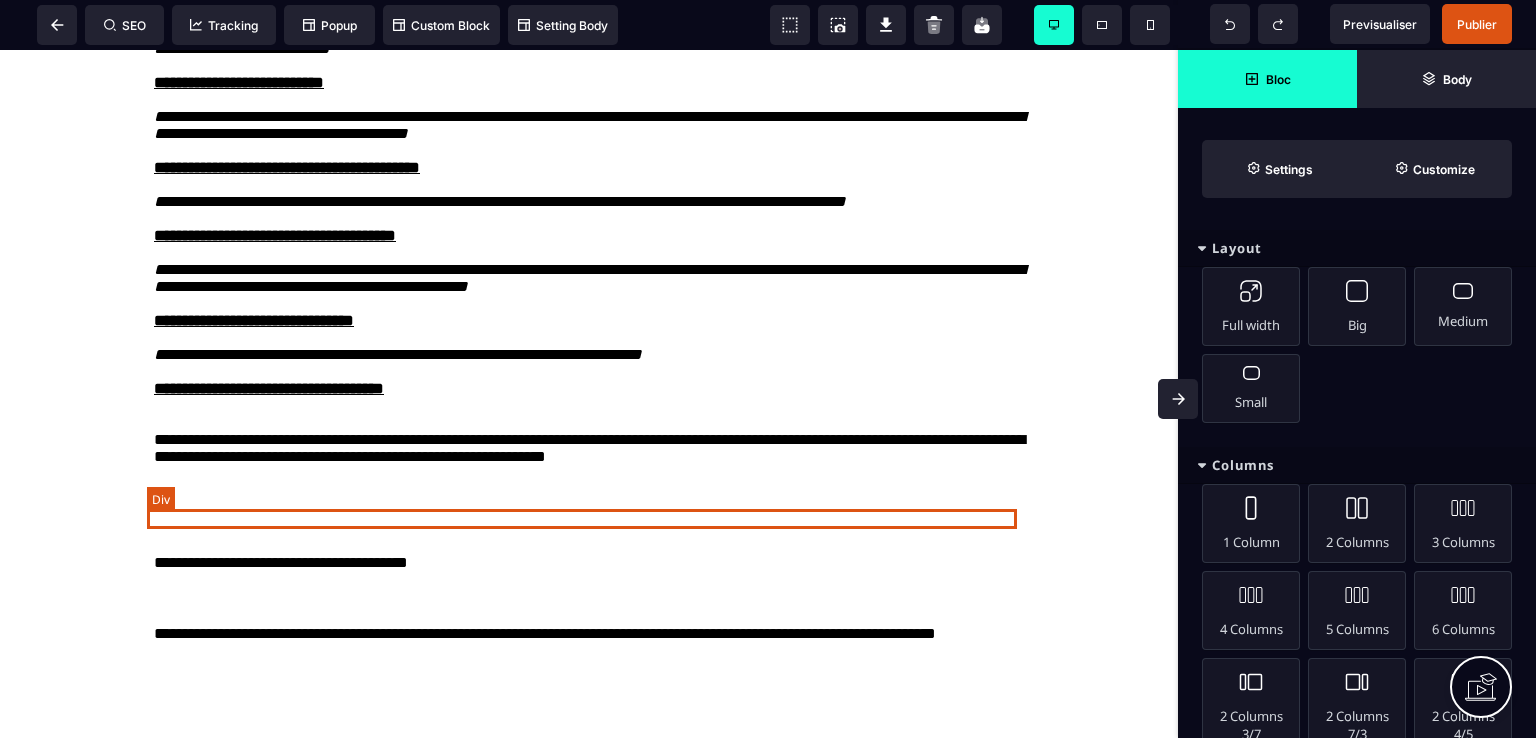 click at bounding box center [589, 422] 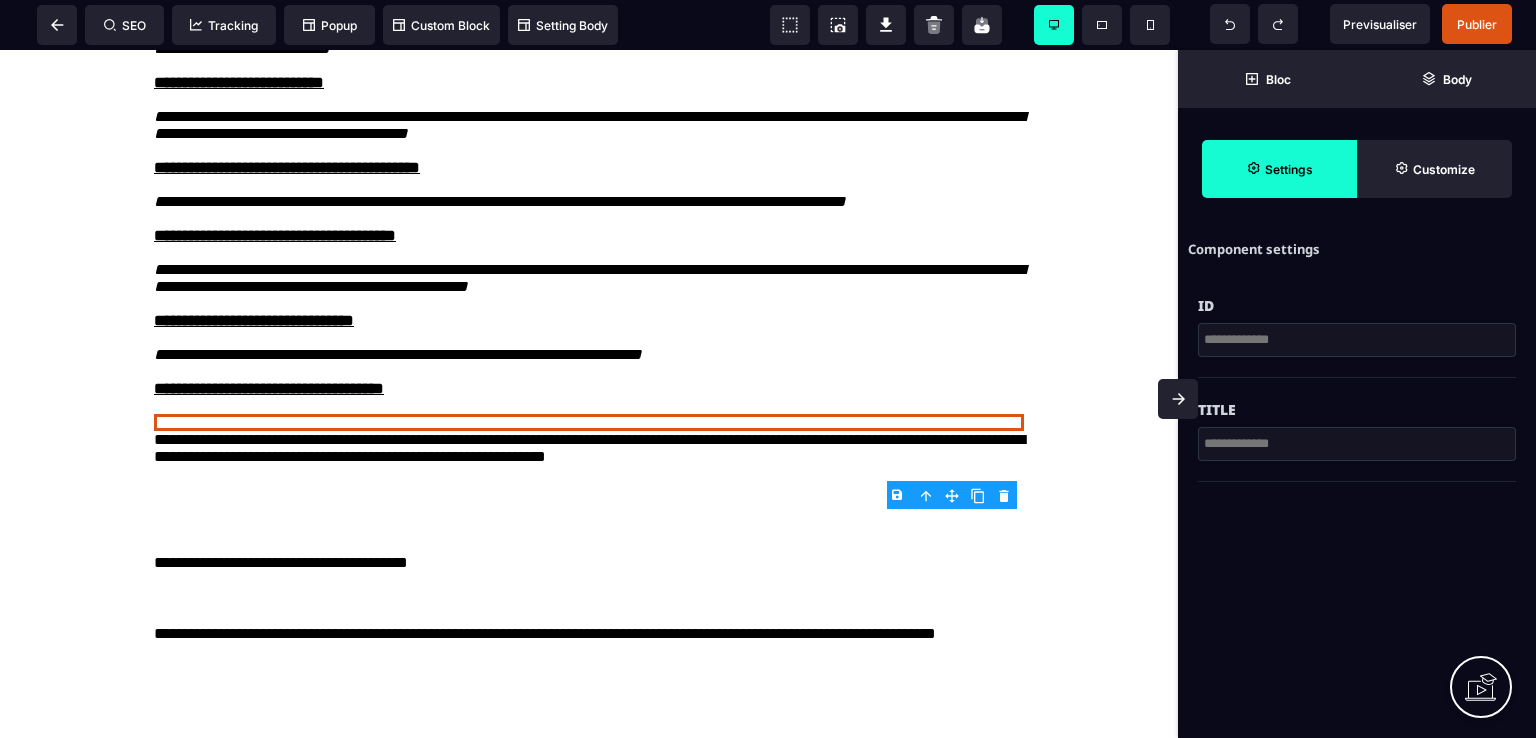 click on "B I U S
A *******
Div
SEO
Tracking
Popup" at bounding box center [768, 369] 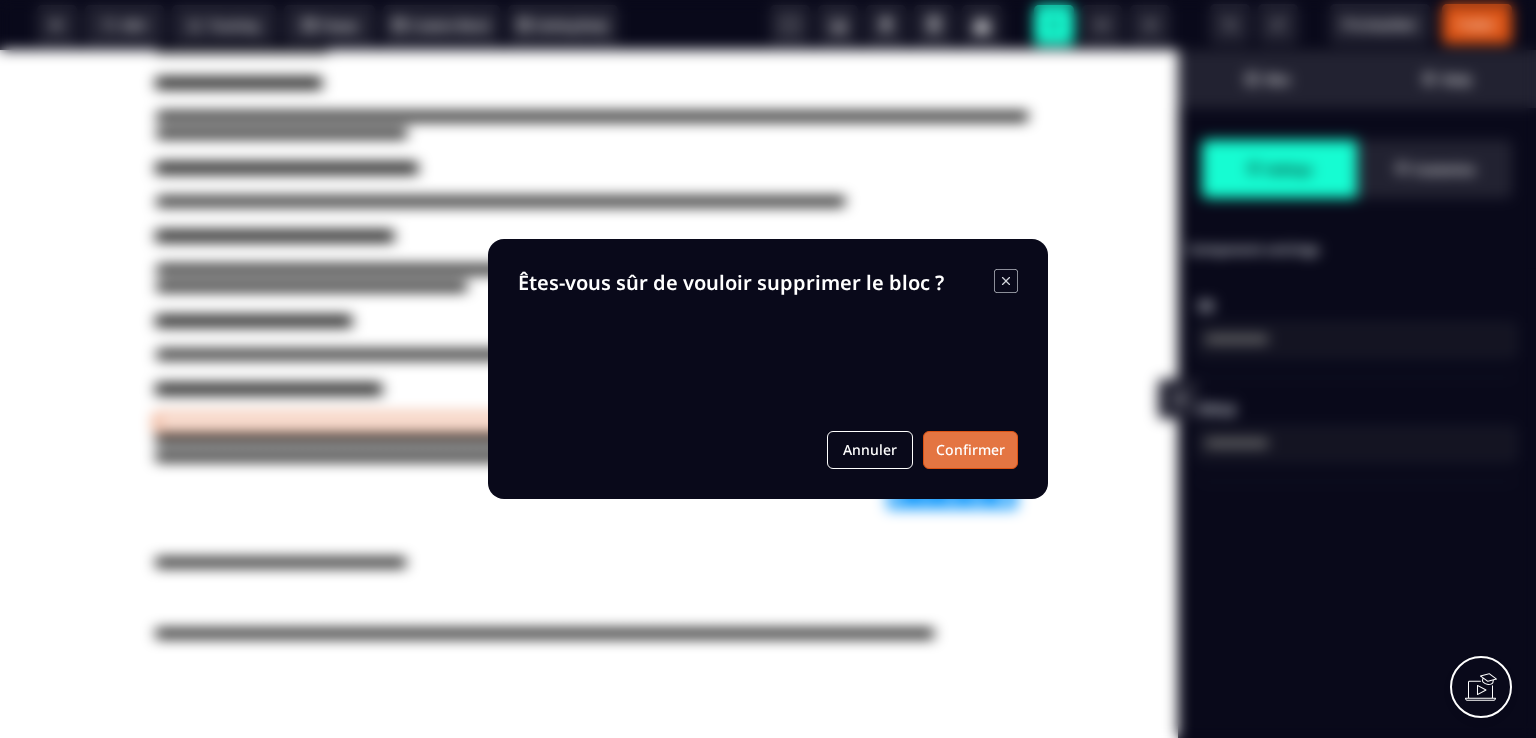 click on "Confirmer" at bounding box center (970, 450) 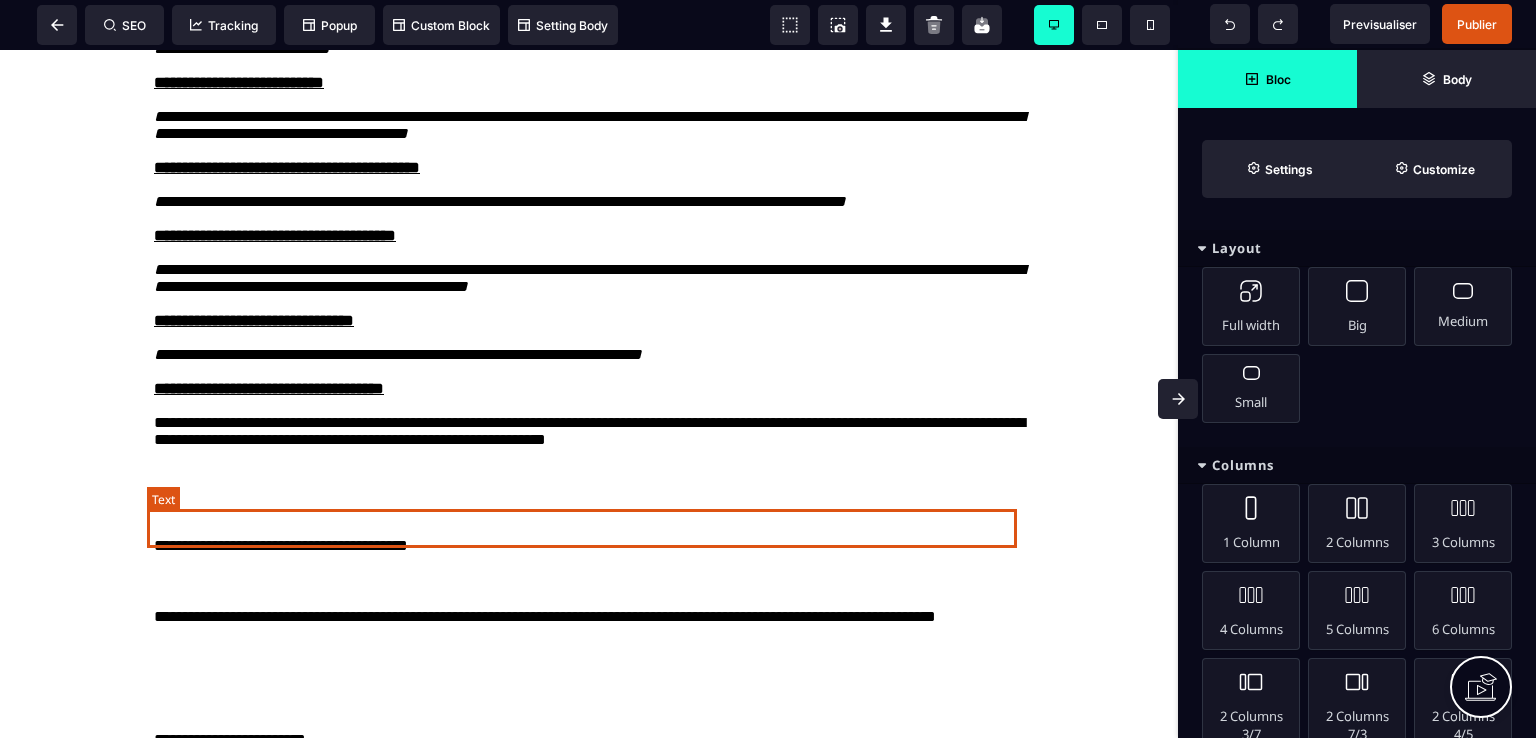 click on "**********" at bounding box center [589, 433] 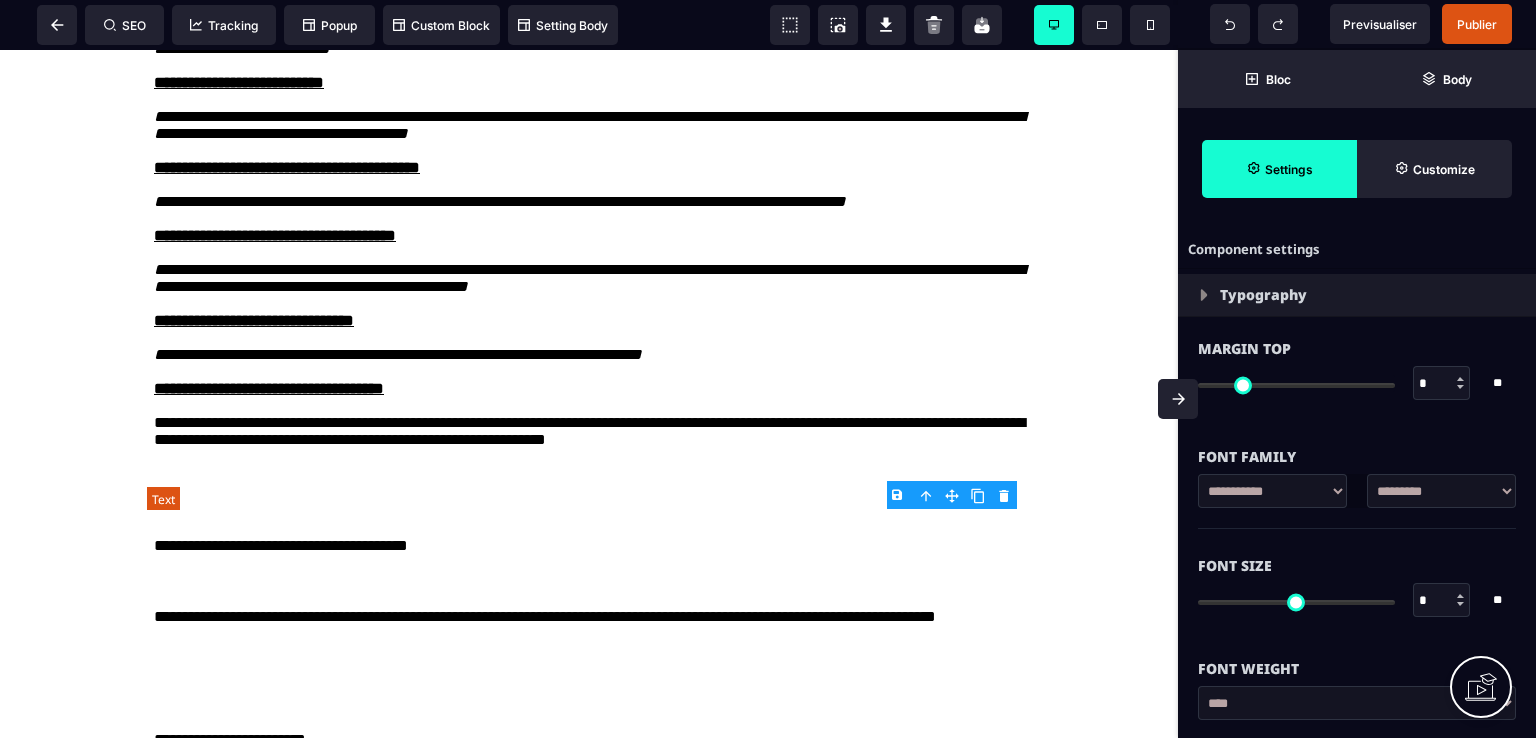 type on "*" 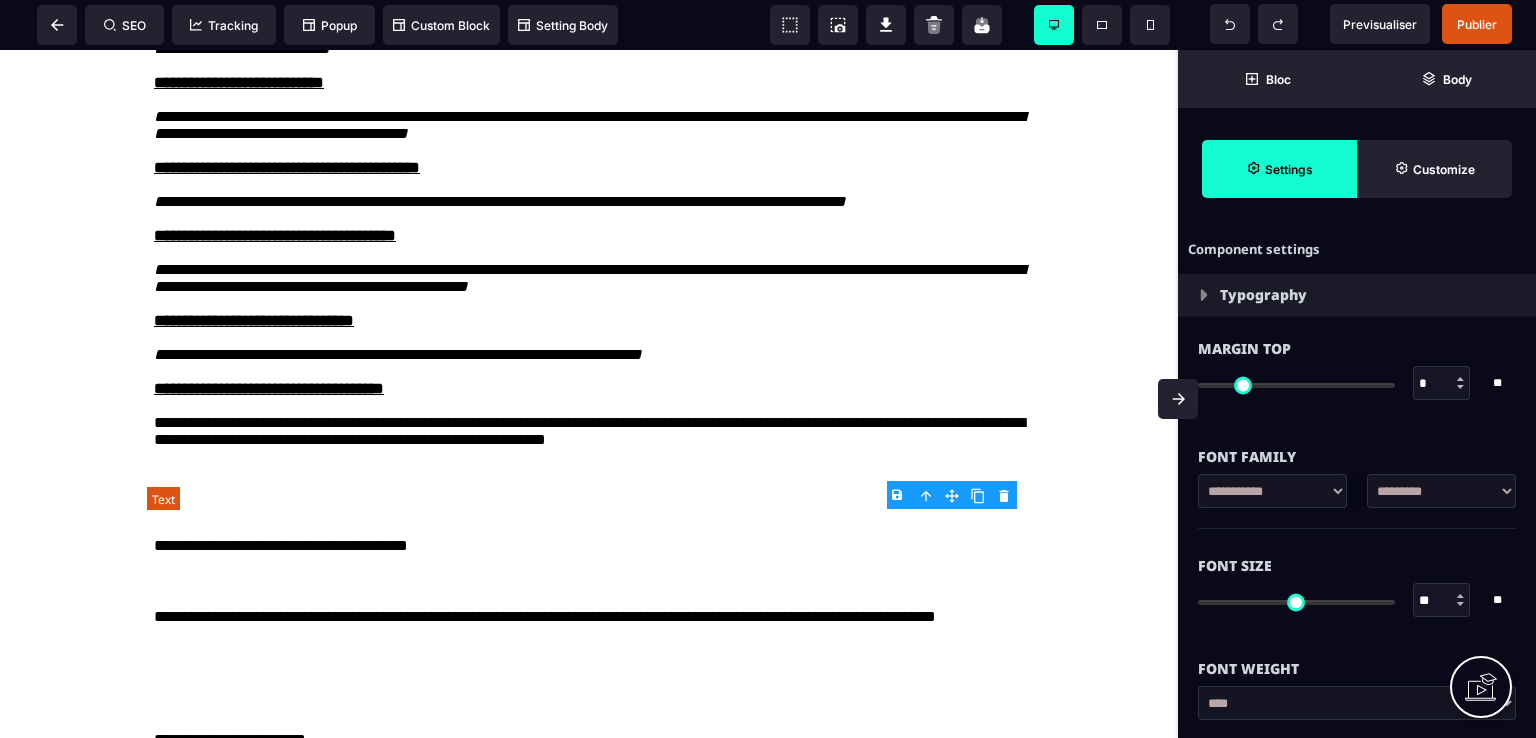 type on "*" 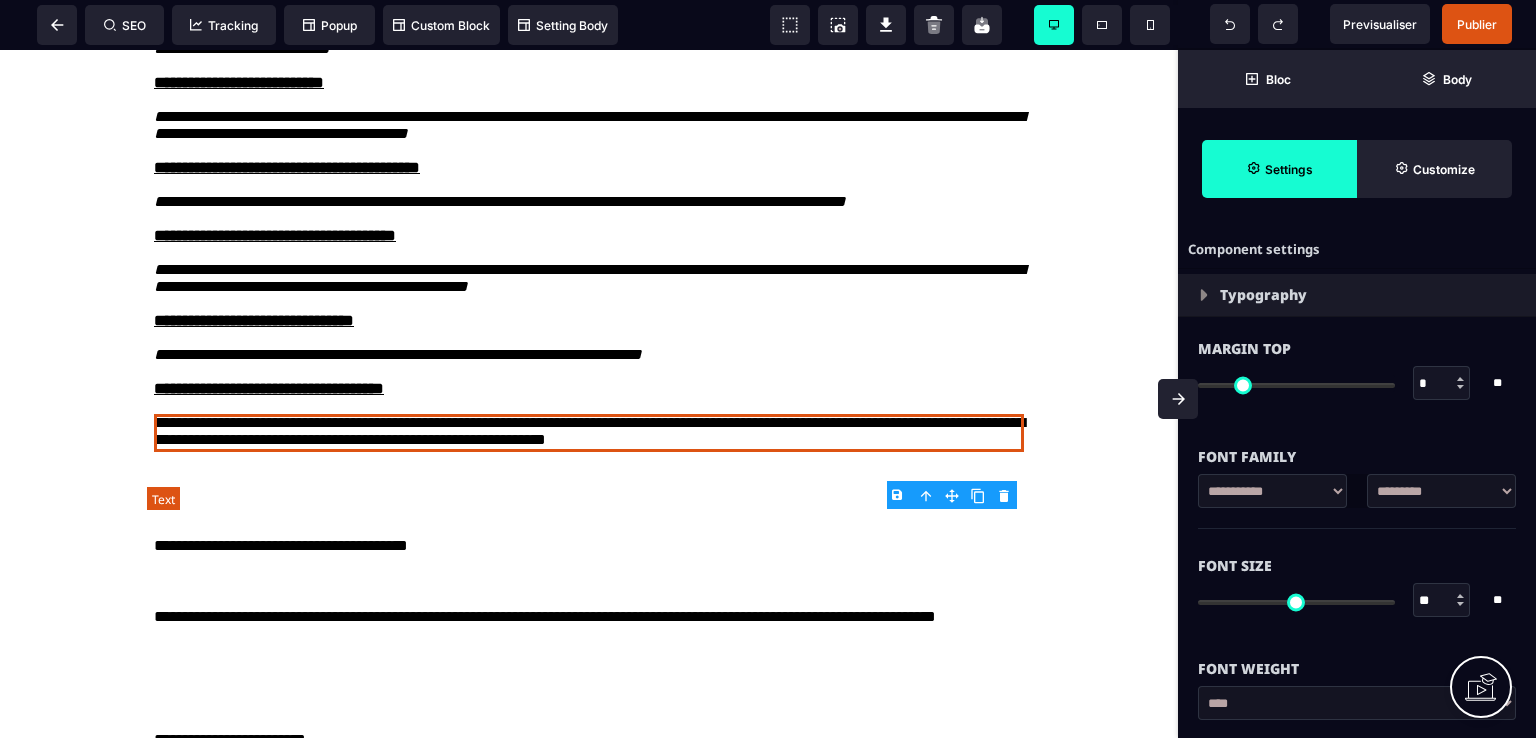 click on "**********" at bounding box center [589, 433] 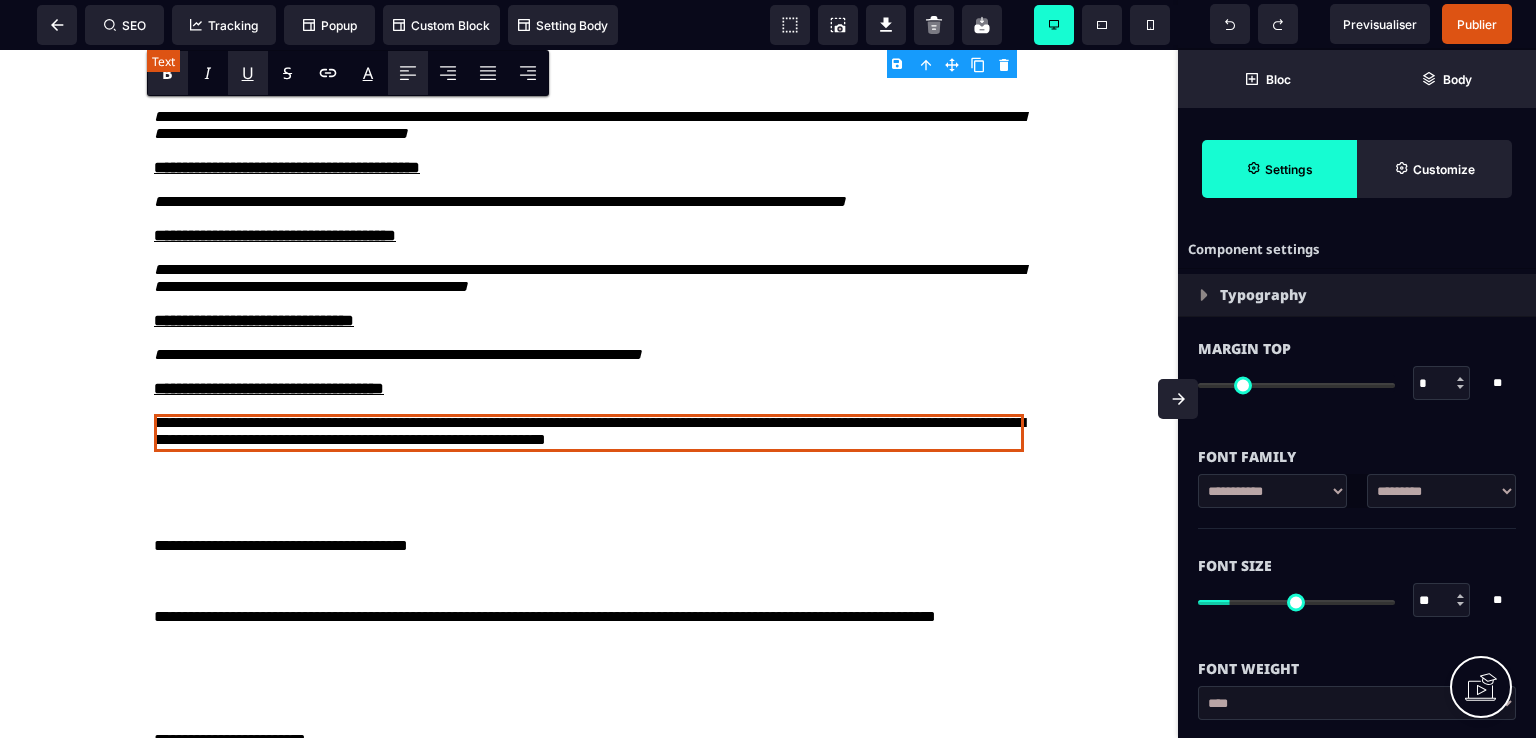 click on "**********" at bounding box center [589, 433] 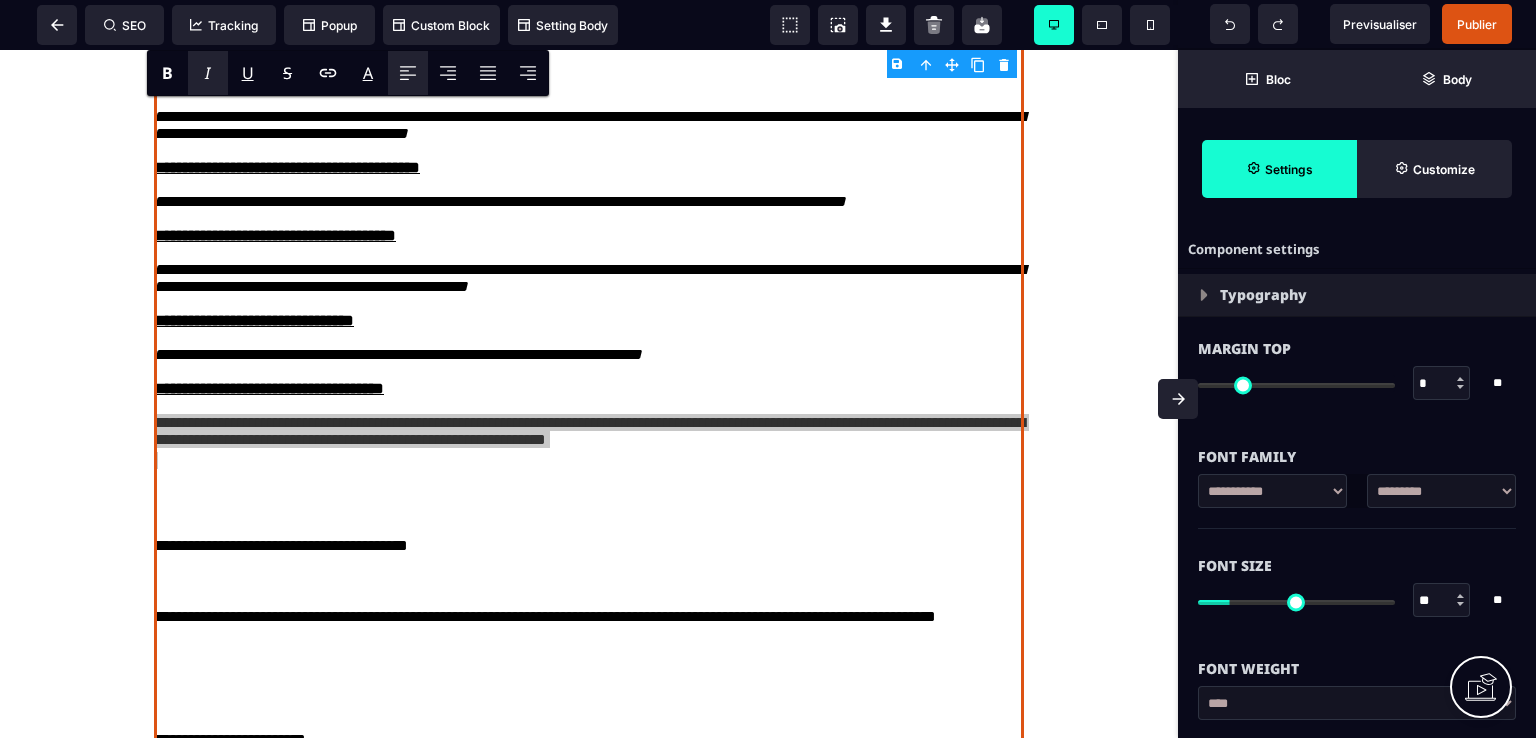 click on "I" at bounding box center (208, 73) 